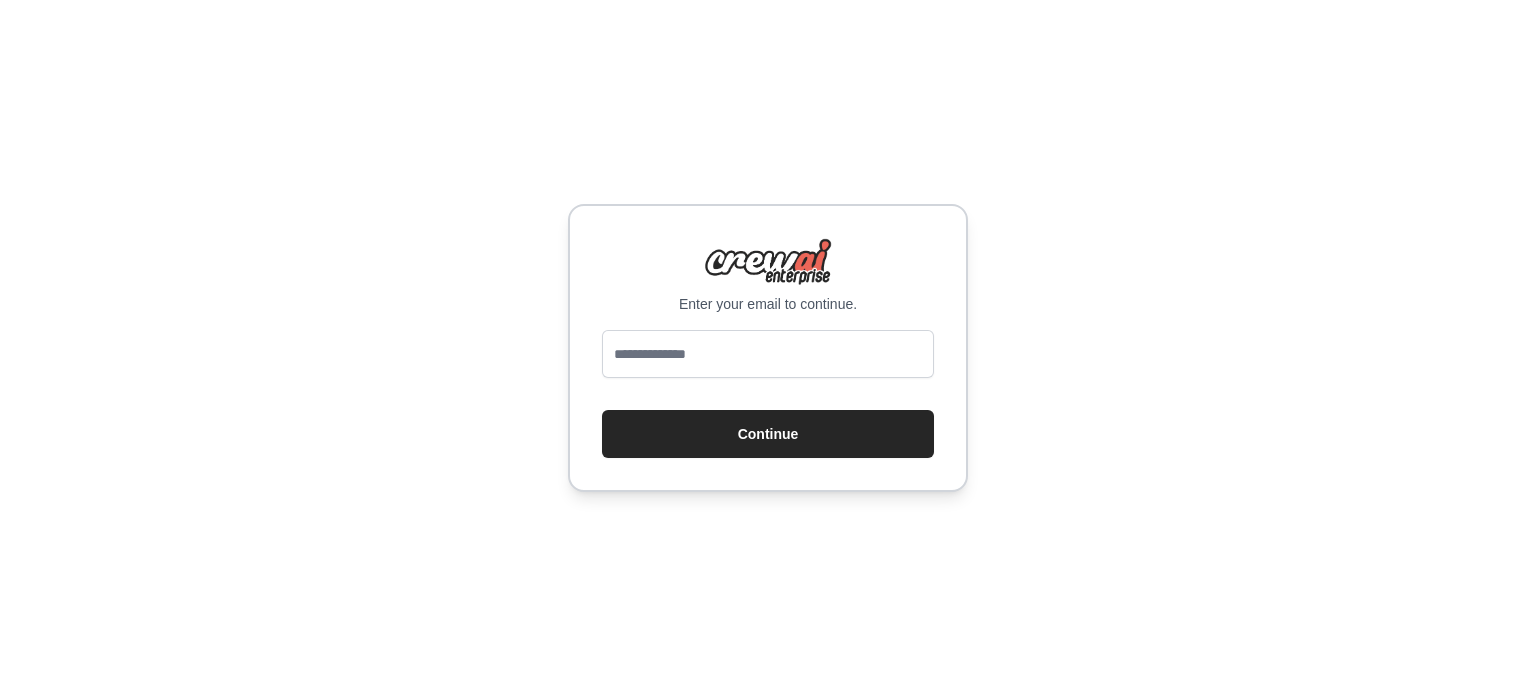 type on "**********" 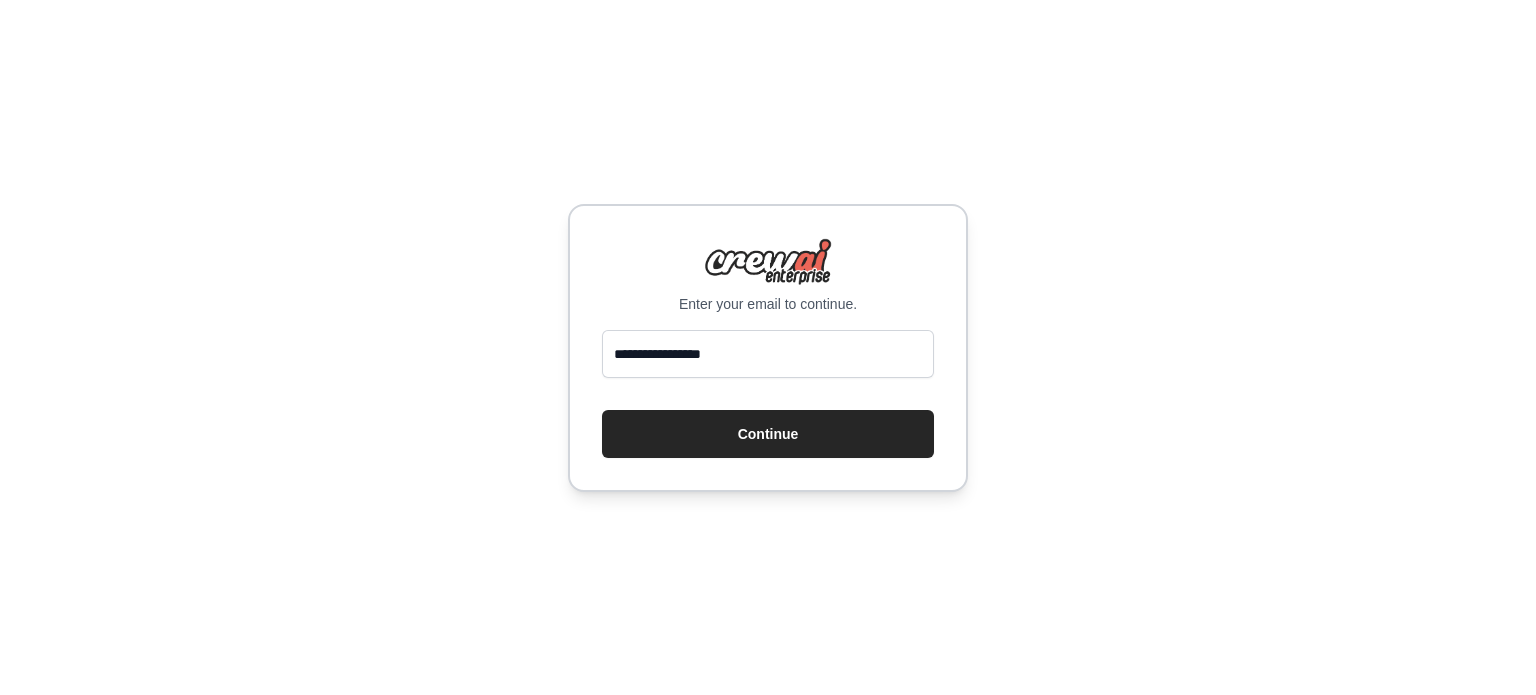 scroll, scrollTop: 0, scrollLeft: 0, axis: both 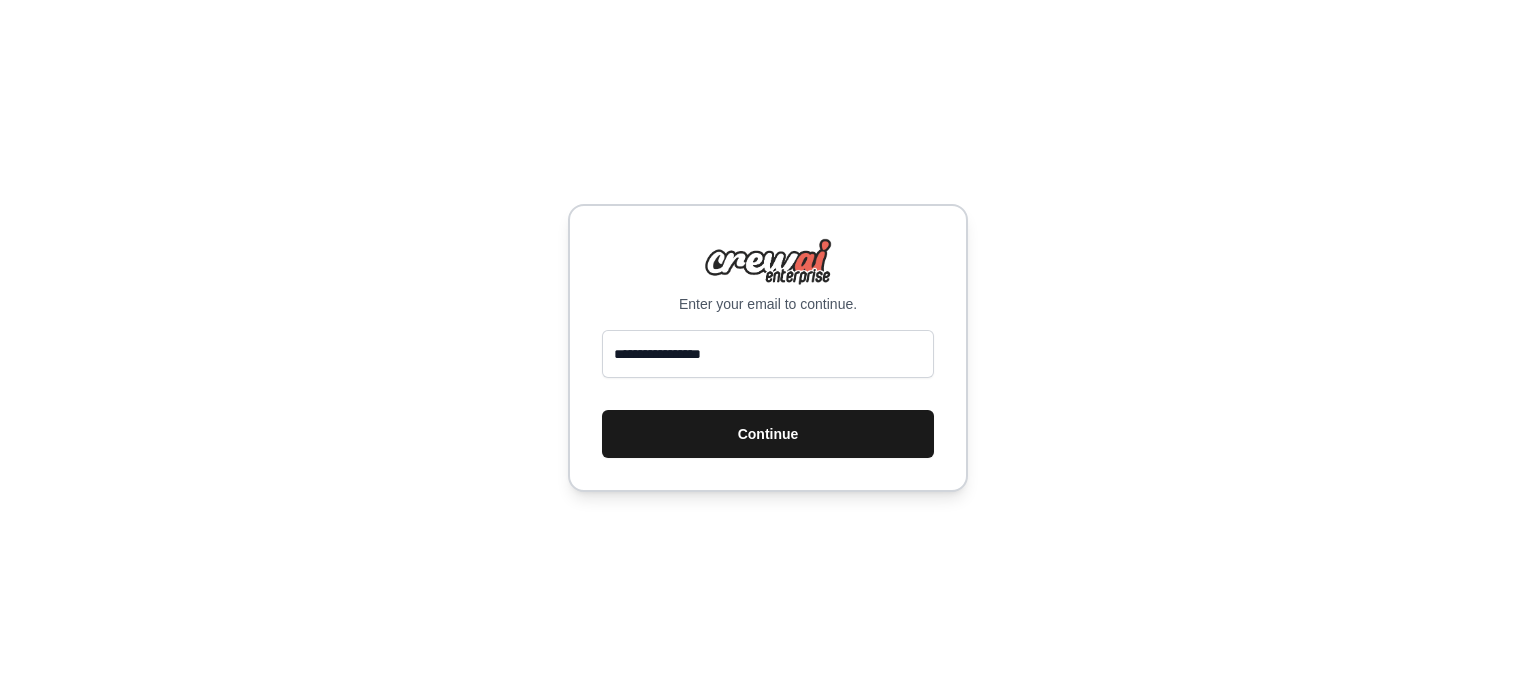 click on "Continue" at bounding box center (768, 434) 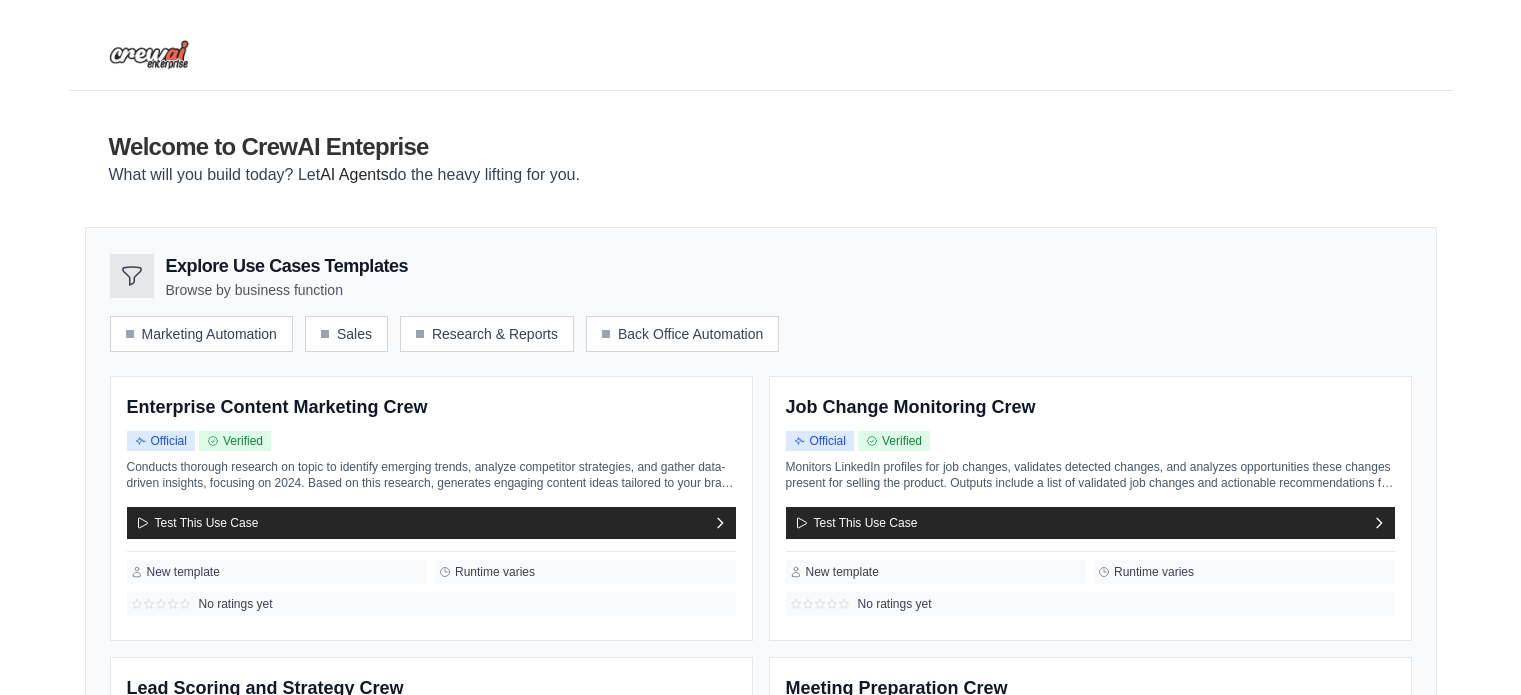 scroll, scrollTop: 0, scrollLeft: 0, axis: both 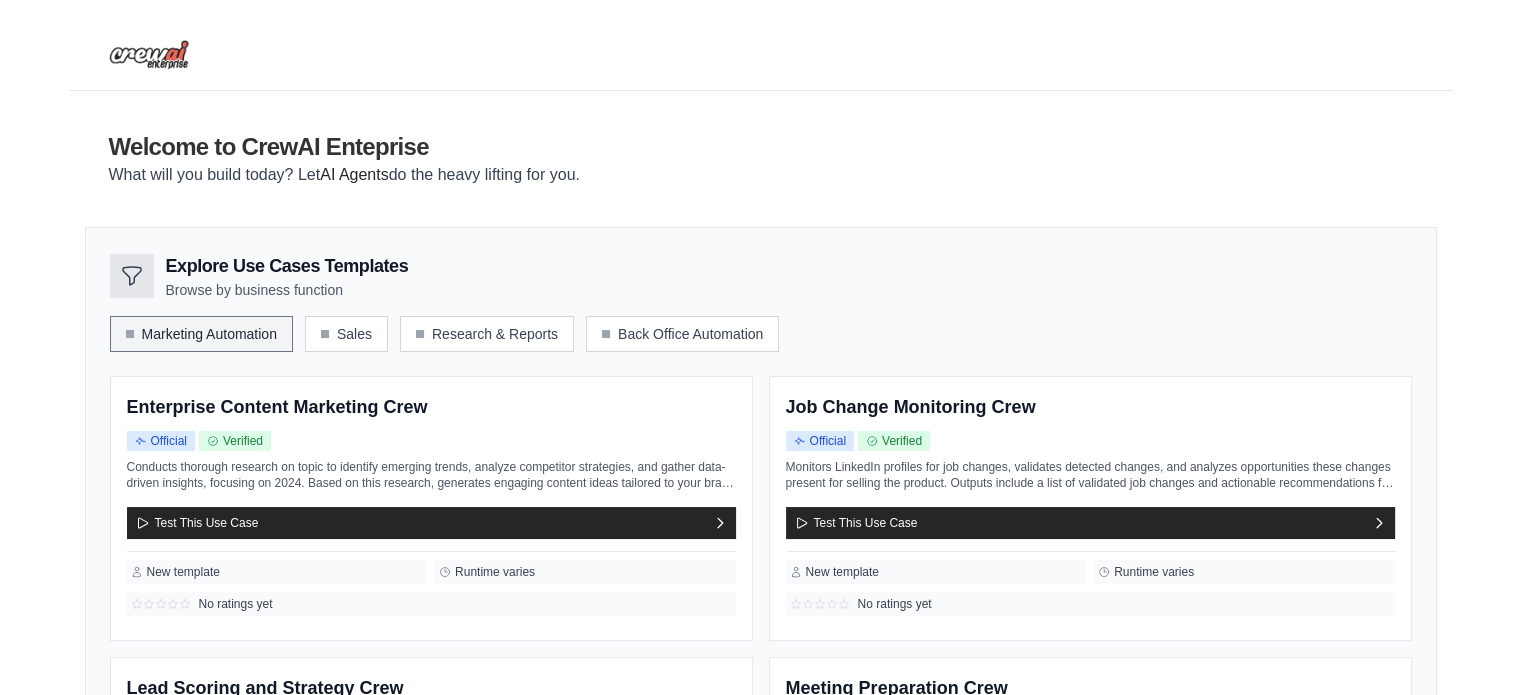 click on "Marketing Automation" at bounding box center (201, 334) 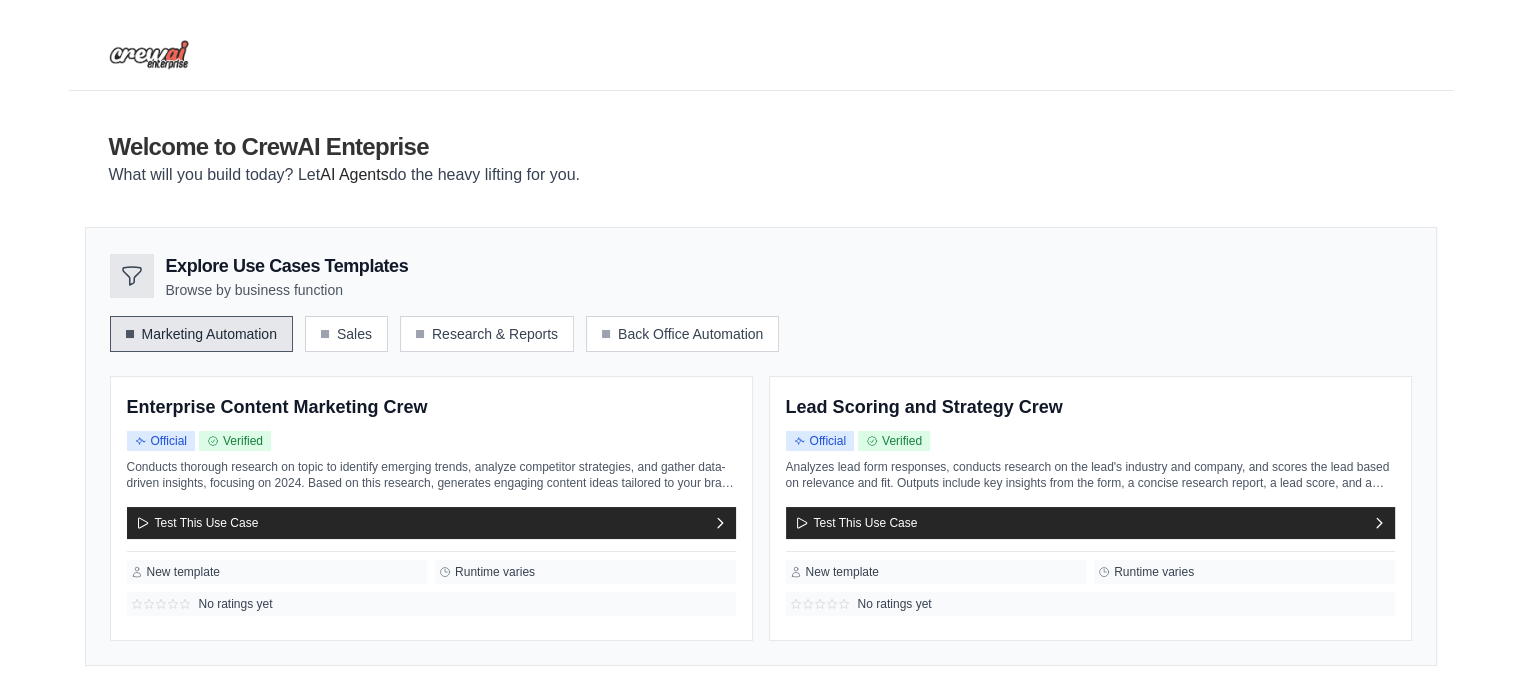 scroll, scrollTop: 143, scrollLeft: 0, axis: vertical 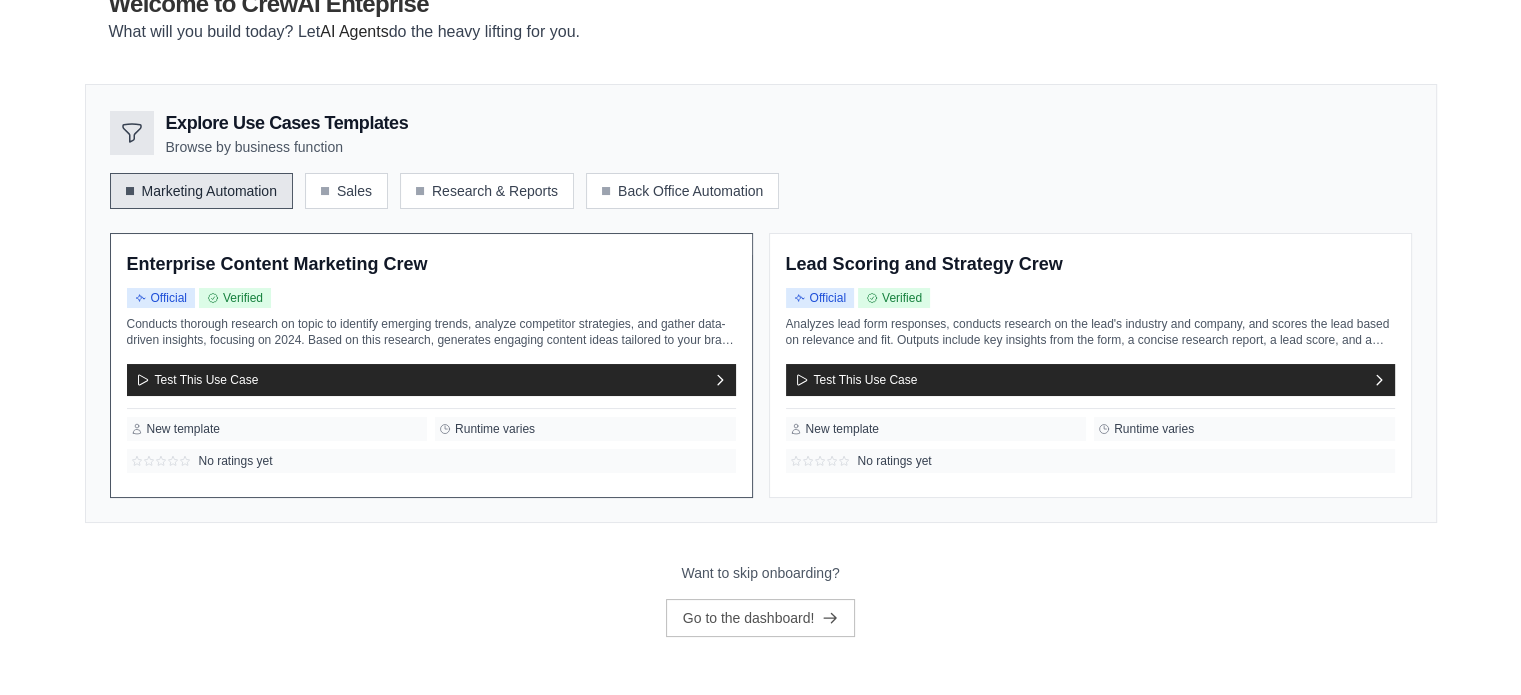 click on "Enterprise Content Marketing Crew" at bounding box center [431, 265] 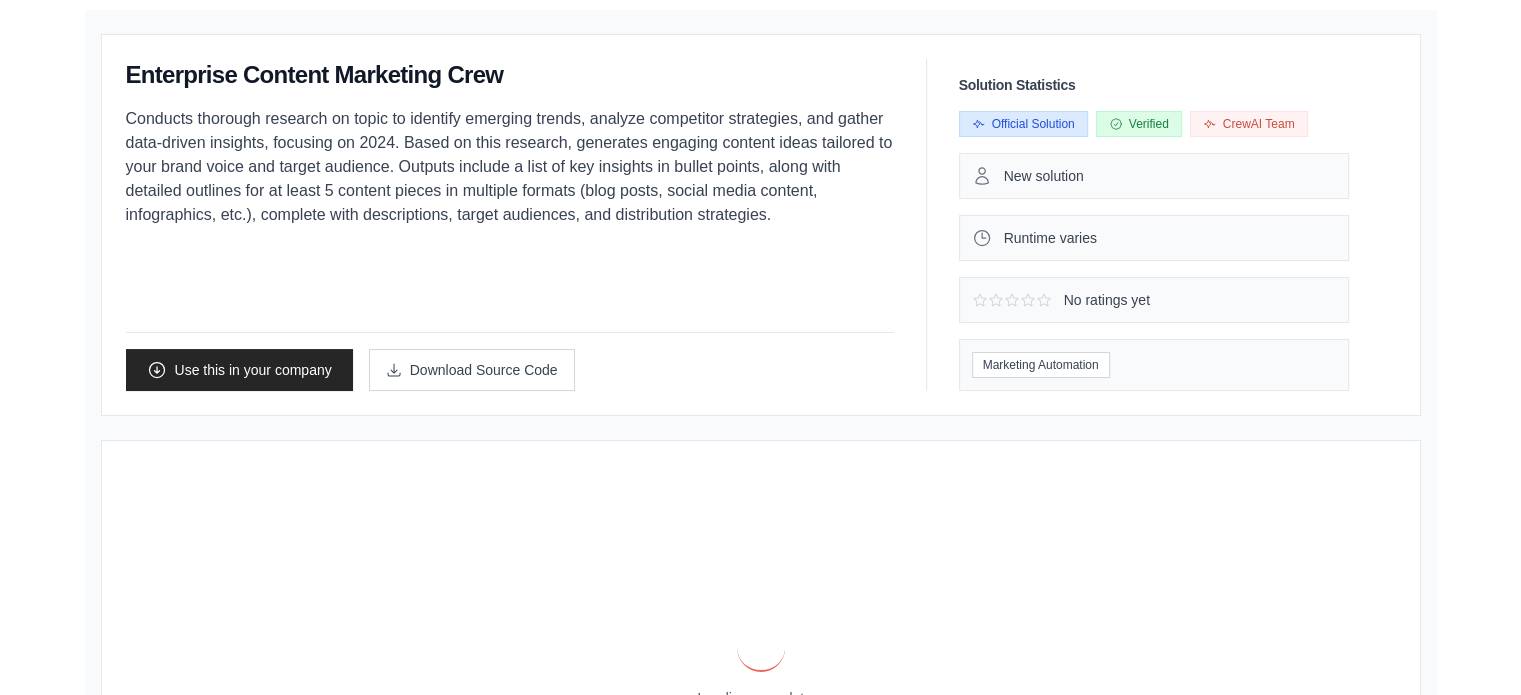 scroll, scrollTop: 0, scrollLeft: 0, axis: both 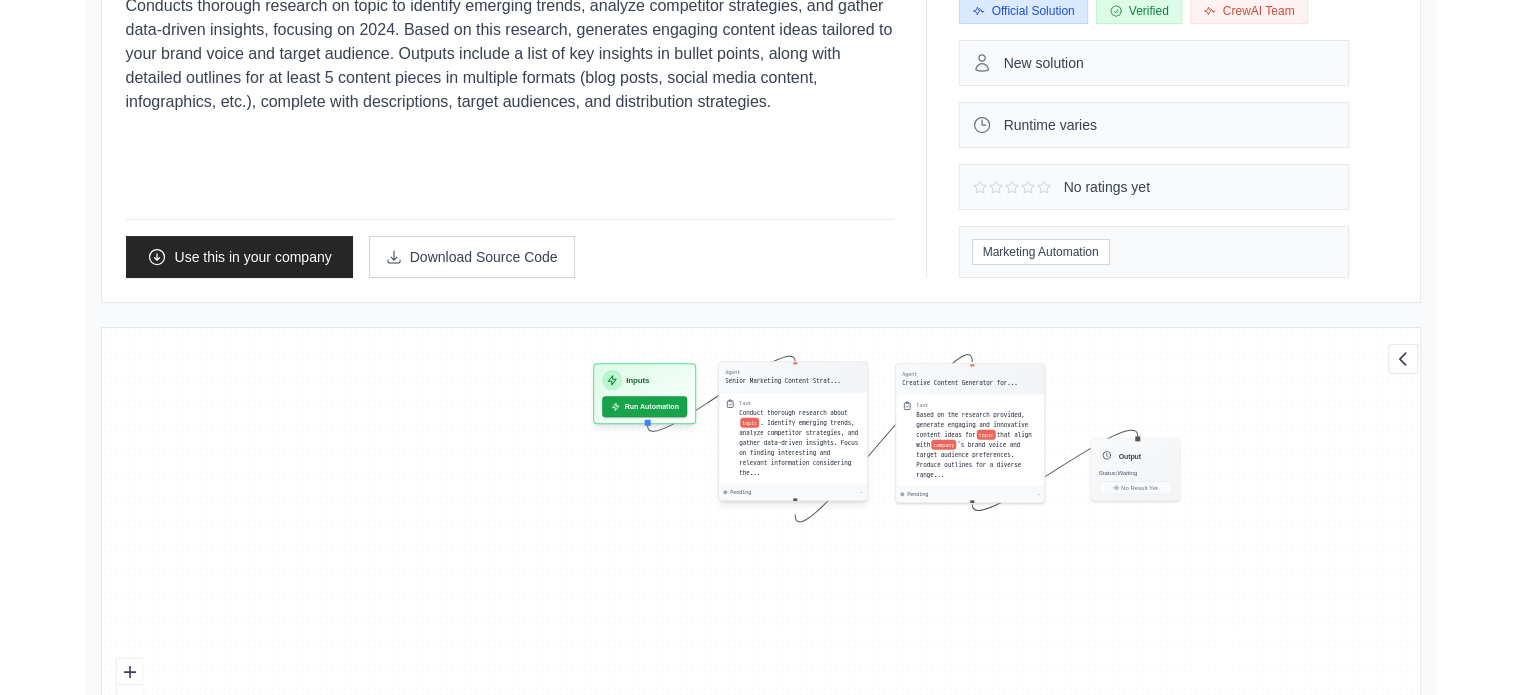 click on ". Identify emerging trends, analyze competitor strategies, and gather data-driven insights. Focus on finding interesting and relevant information considering the..." at bounding box center (798, 447) 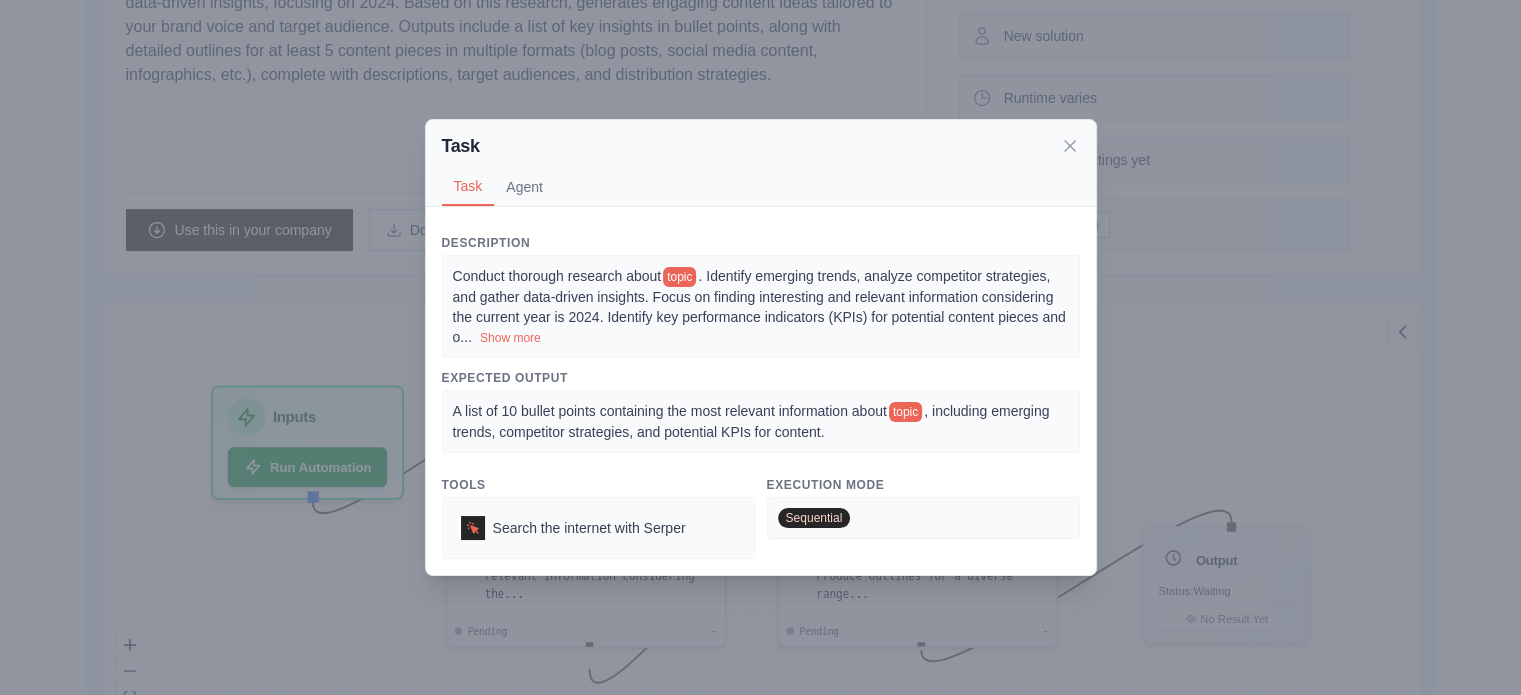 scroll, scrollTop: 280, scrollLeft: 0, axis: vertical 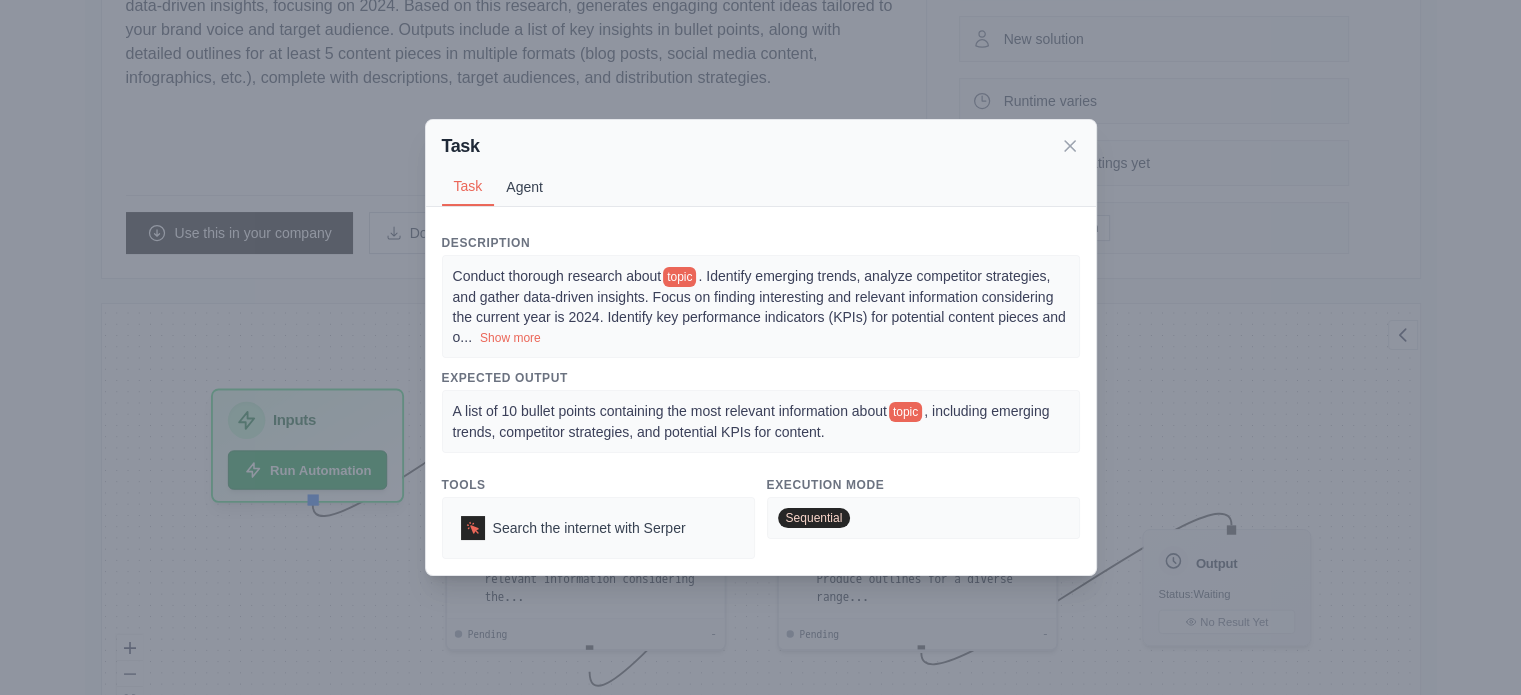 click on "Agent" at bounding box center (524, 187) 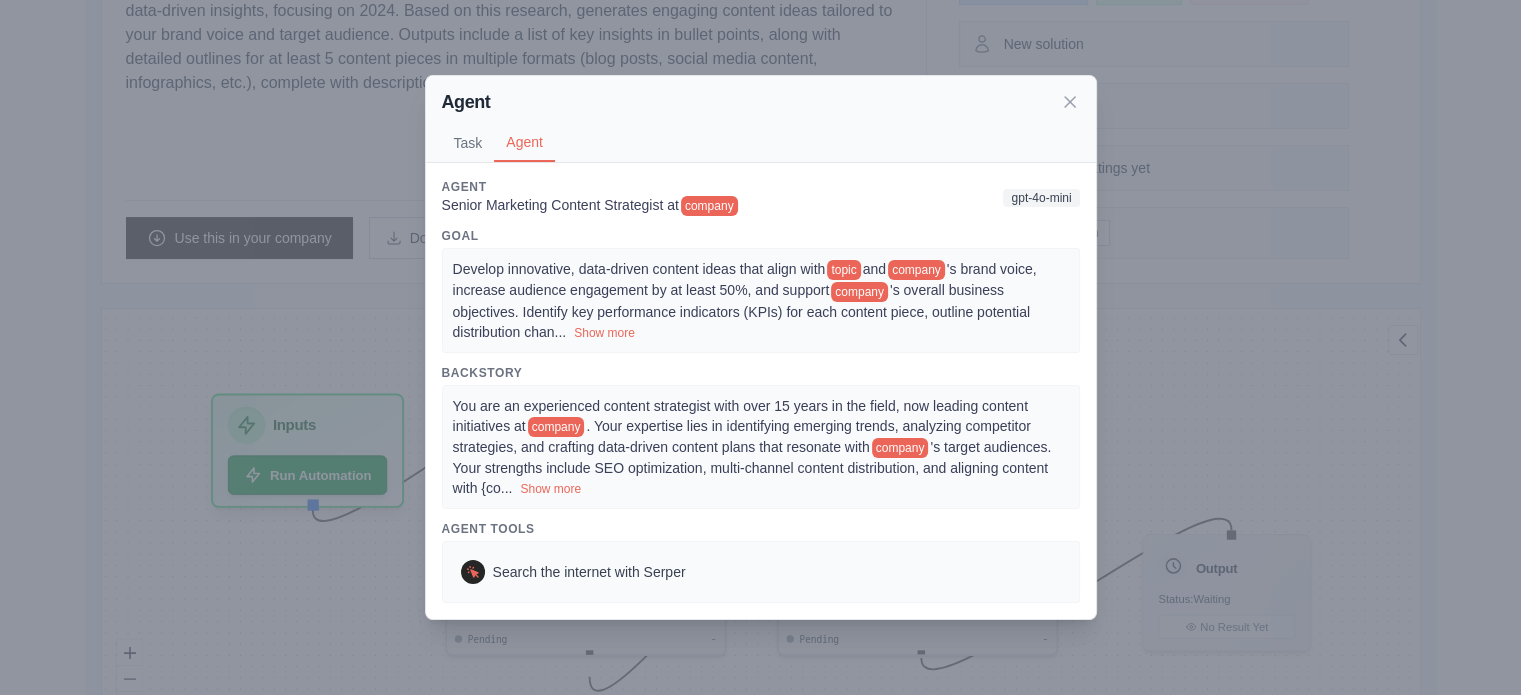 scroll, scrollTop: 274, scrollLeft: 0, axis: vertical 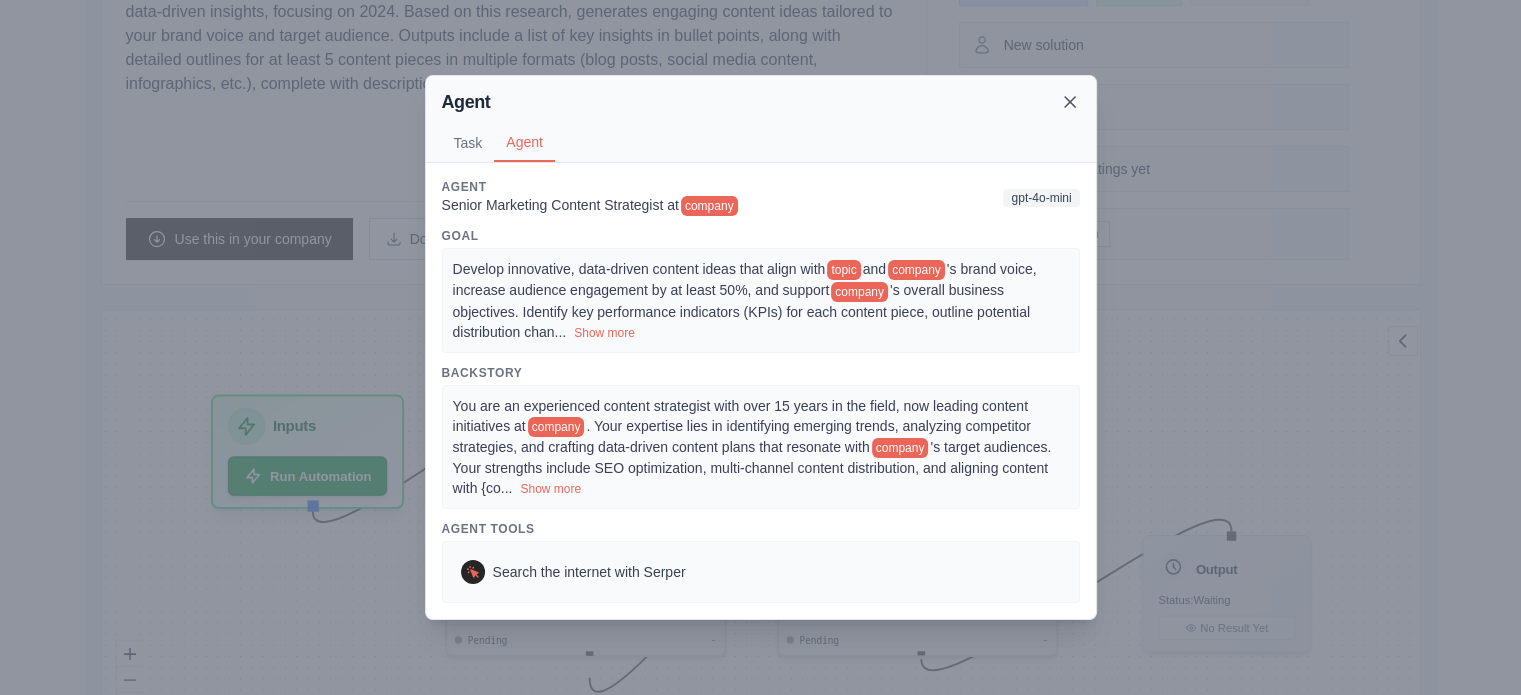click 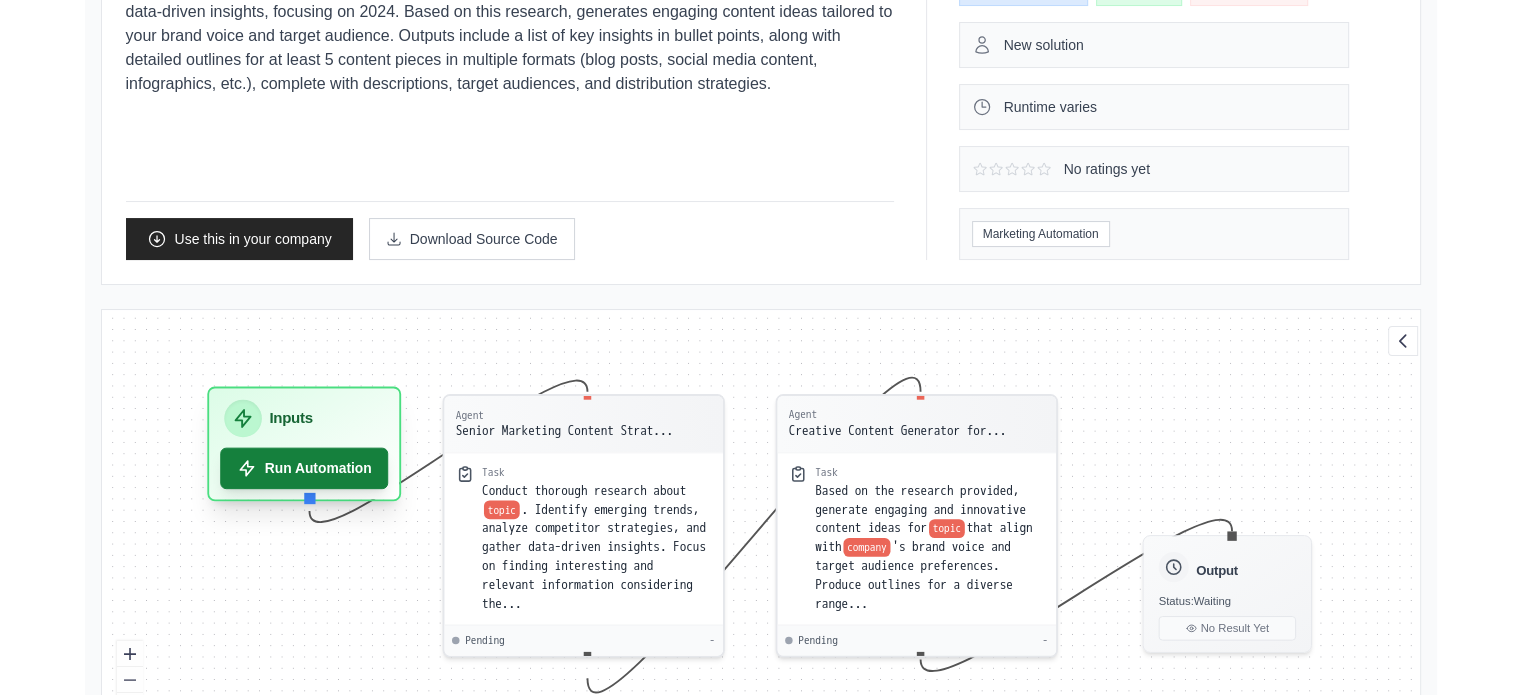 click on "Run Automation" at bounding box center (304, 468) 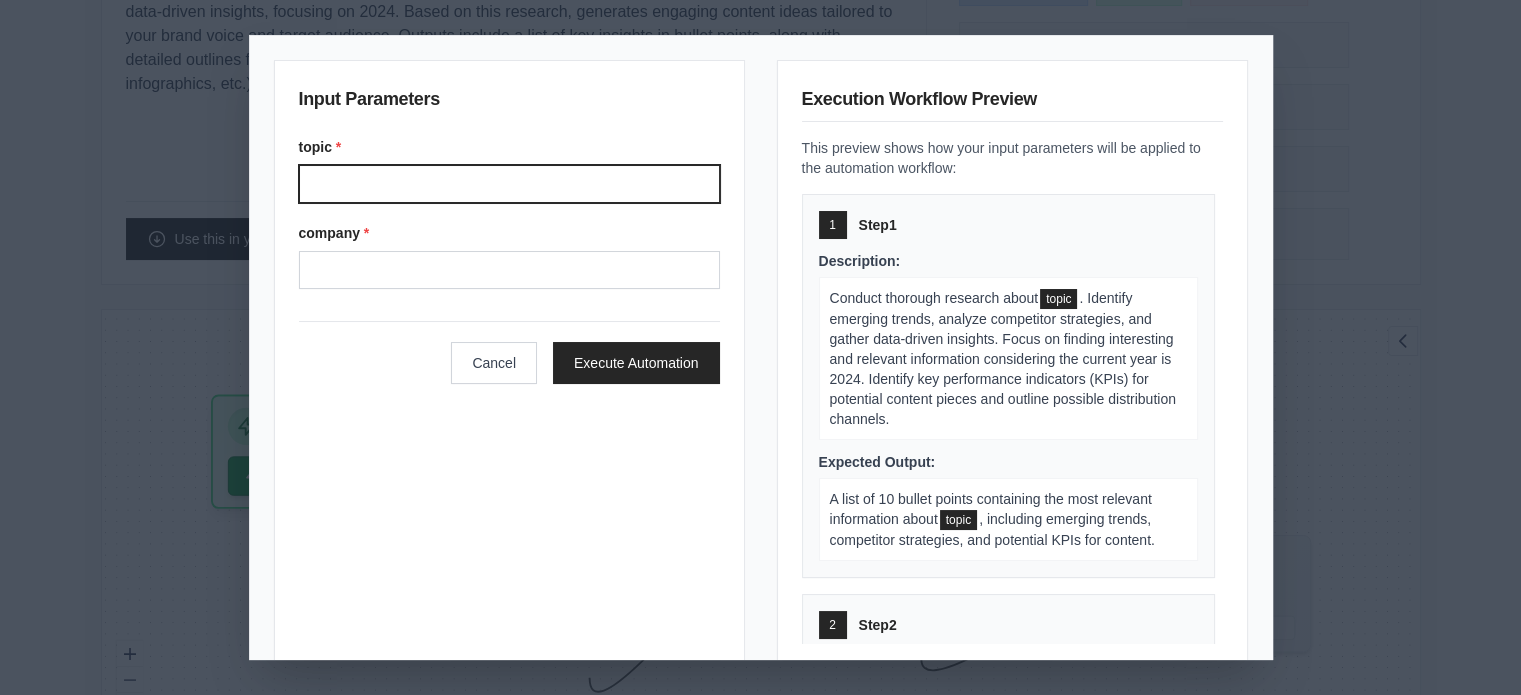 click on "topic   *" at bounding box center [509, 184] 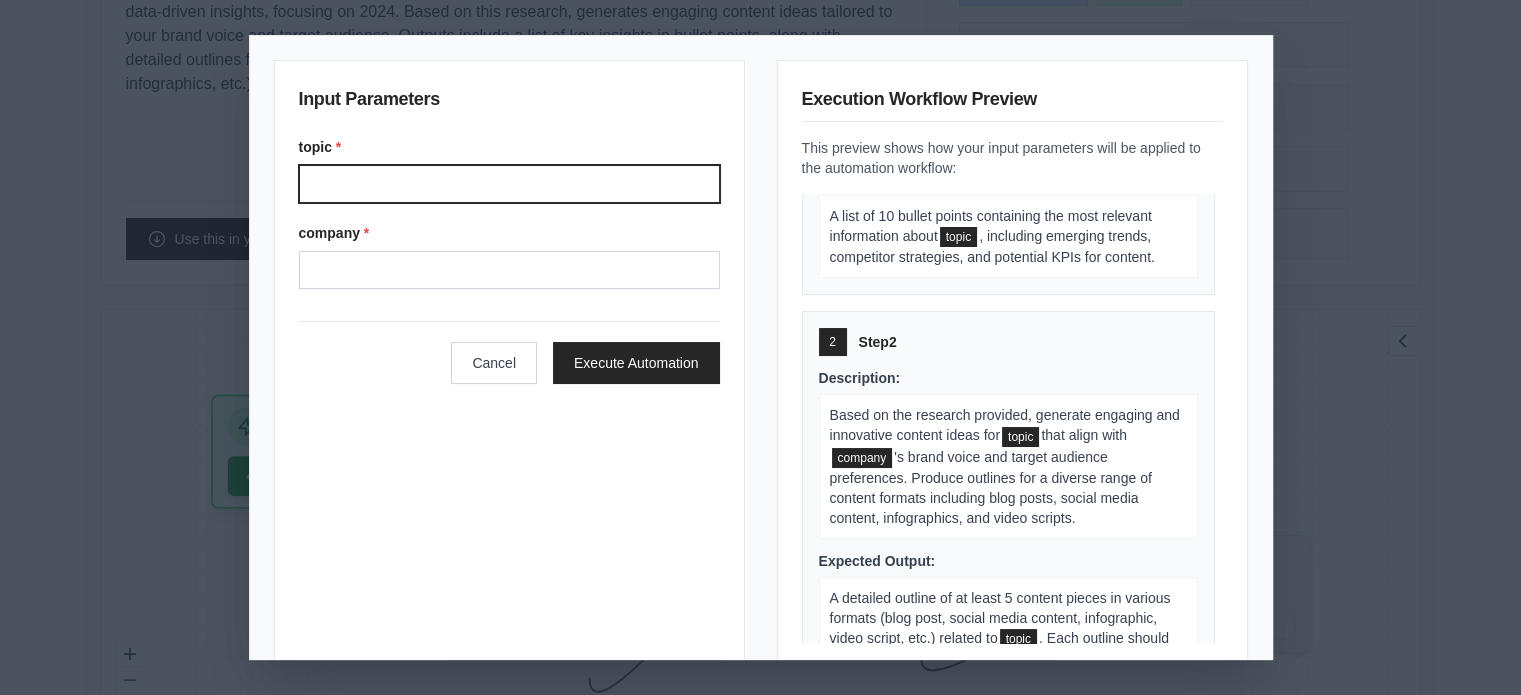 scroll, scrollTop: 351, scrollLeft: 0, axis: vertical 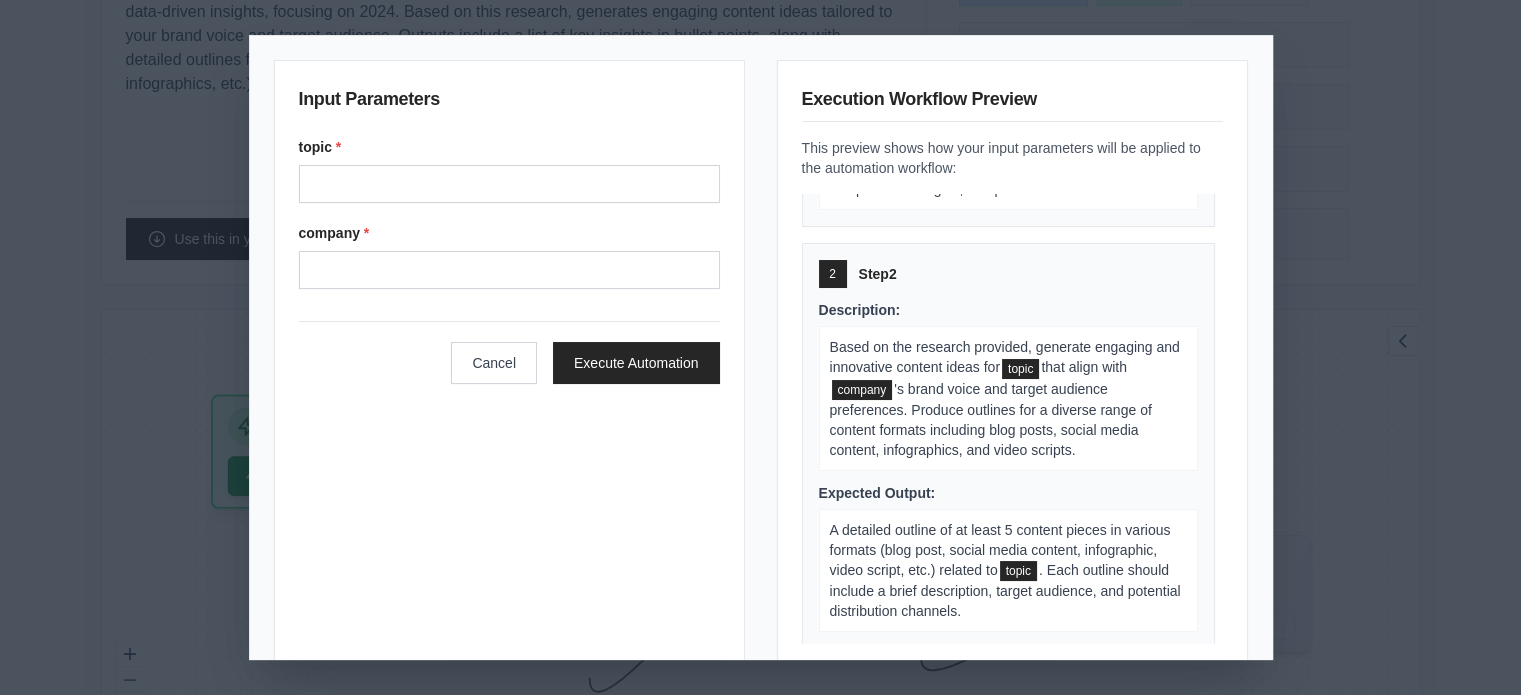click on "'s brand voice and target audience preferences. Produce outlines for a diverse range of content formats including blog posts, social media content, infographics, and video scripts." at bounding box center [991, 419] 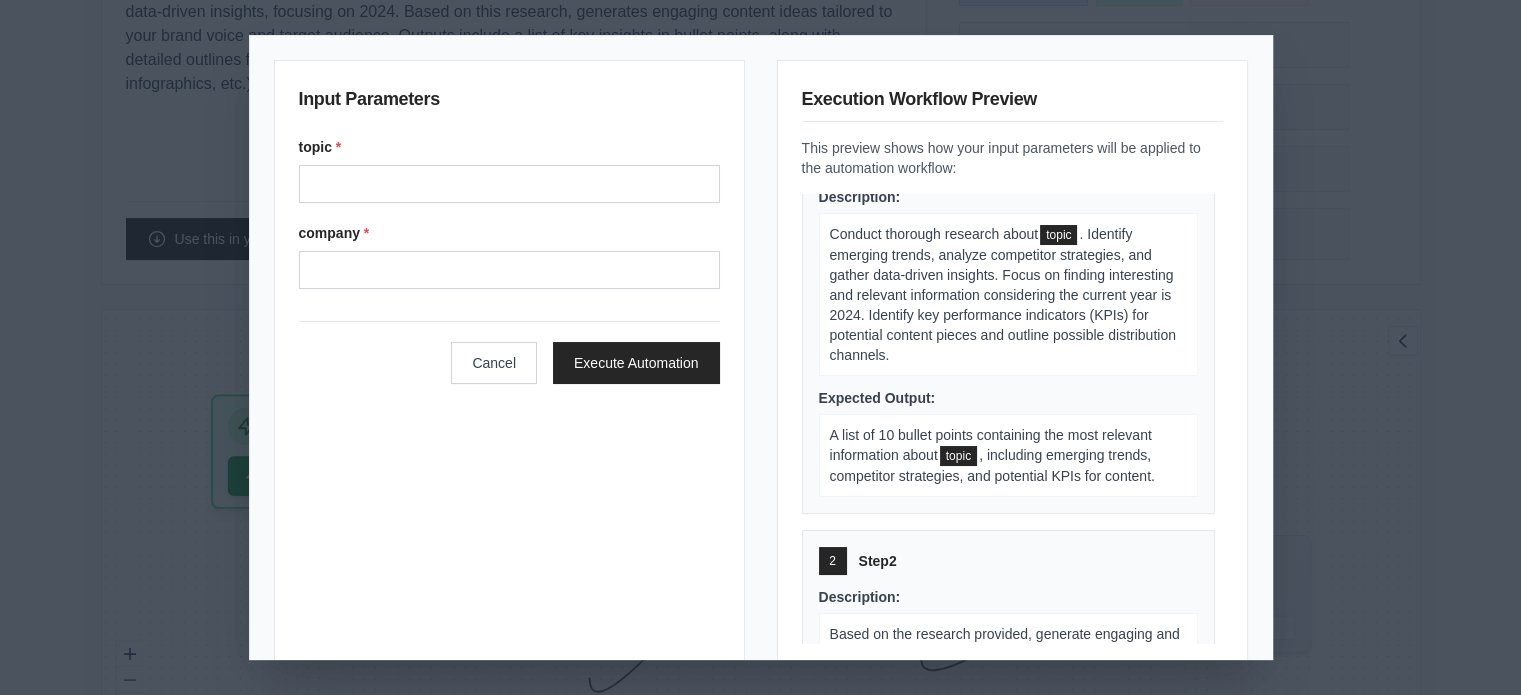scroll, scrollTop: 0, scrollLeft: 0, axis: both 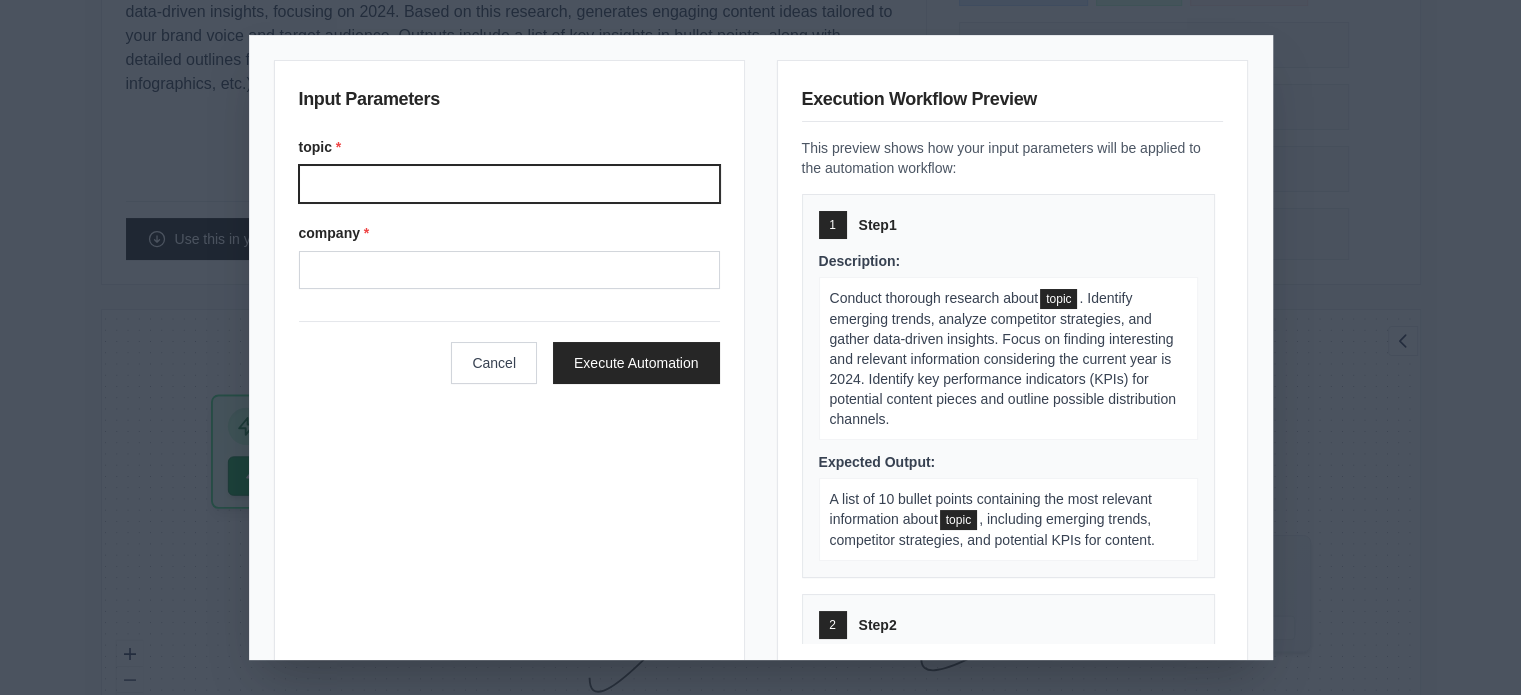 click on "topic   *" at bounding box center (509, 184) 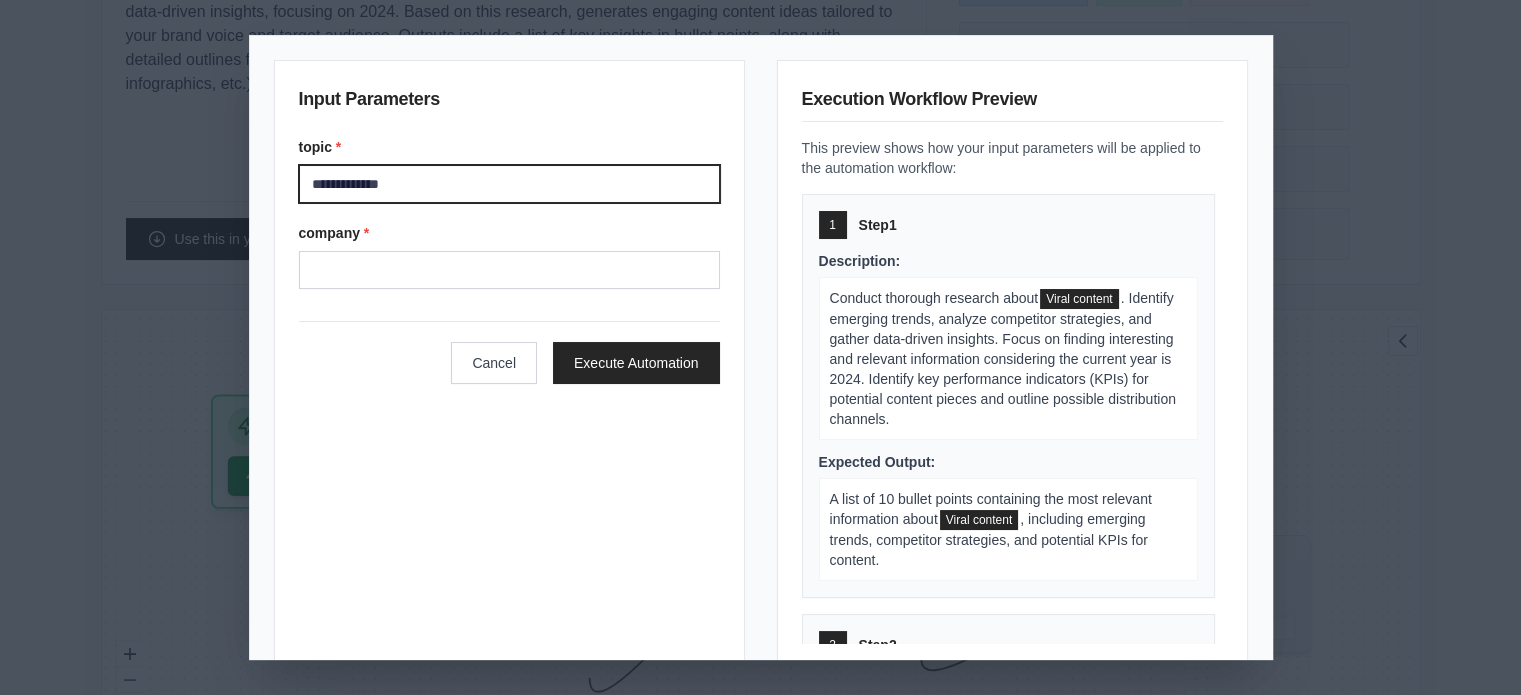 type on "**********" 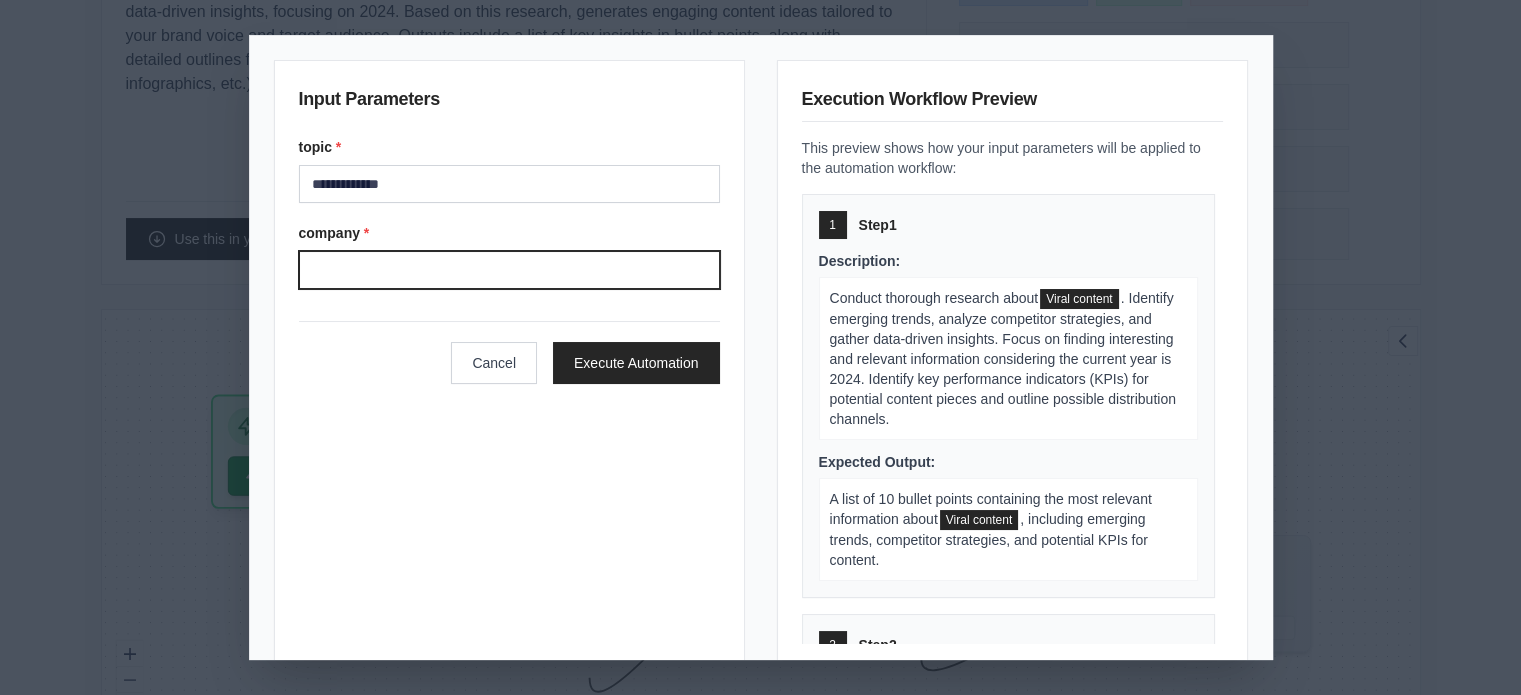 click on "company   *" at bounding box center [509, 270] 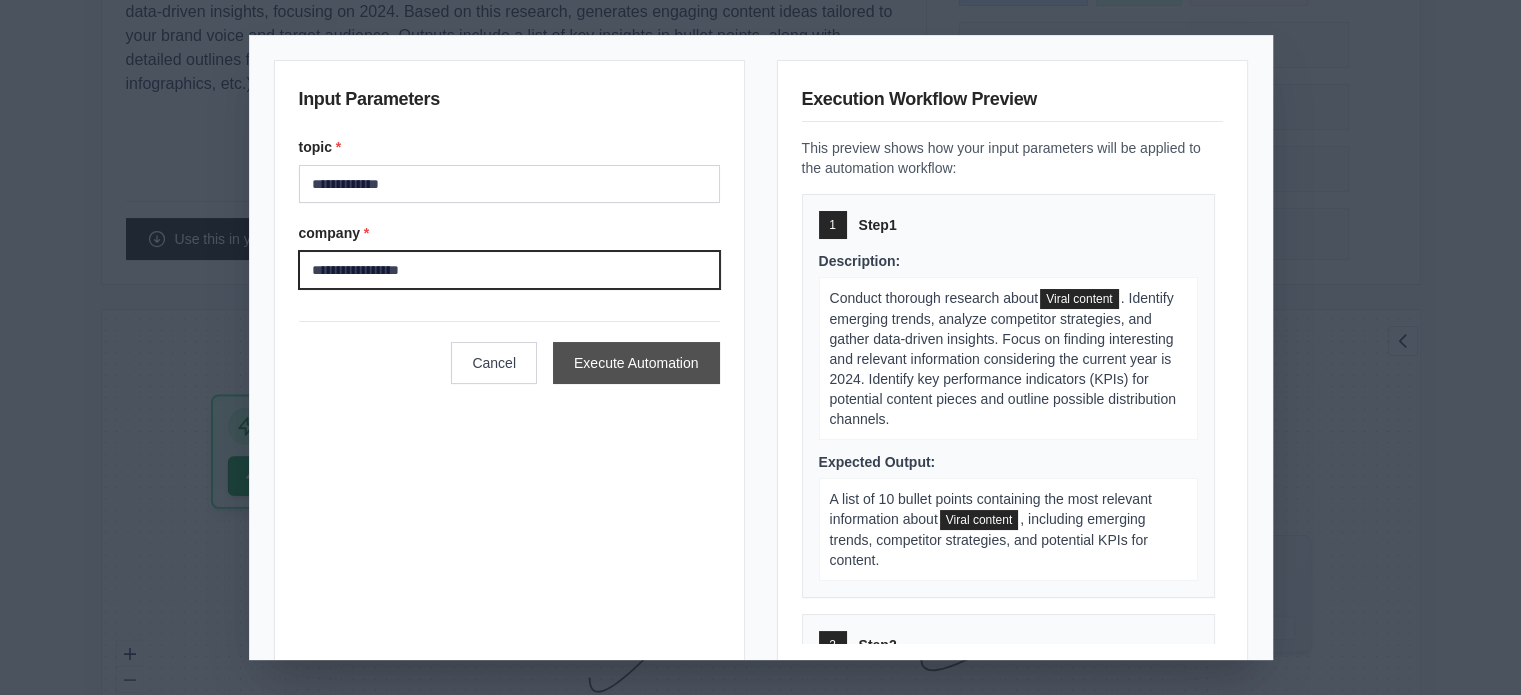 type on "**********" 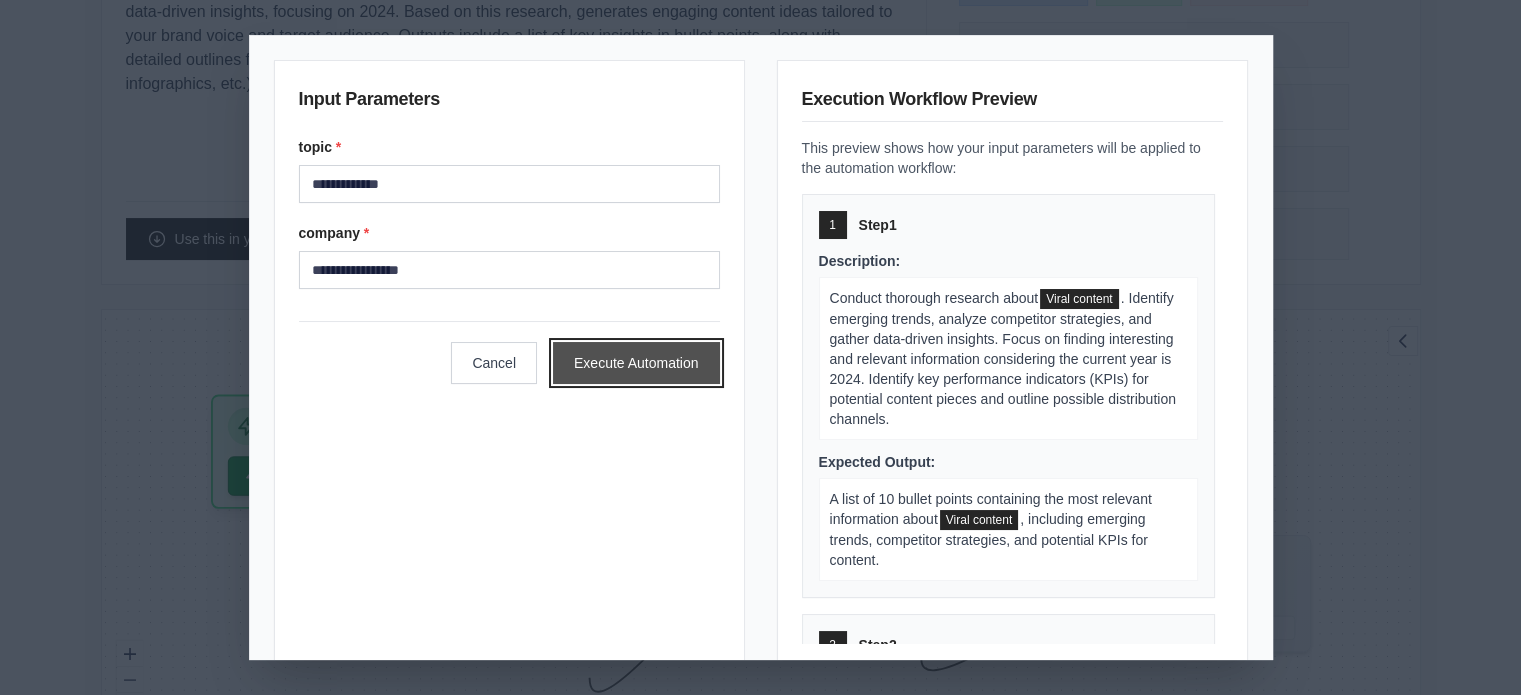 click on "Execute Automation" at bounding box center (636, 363) 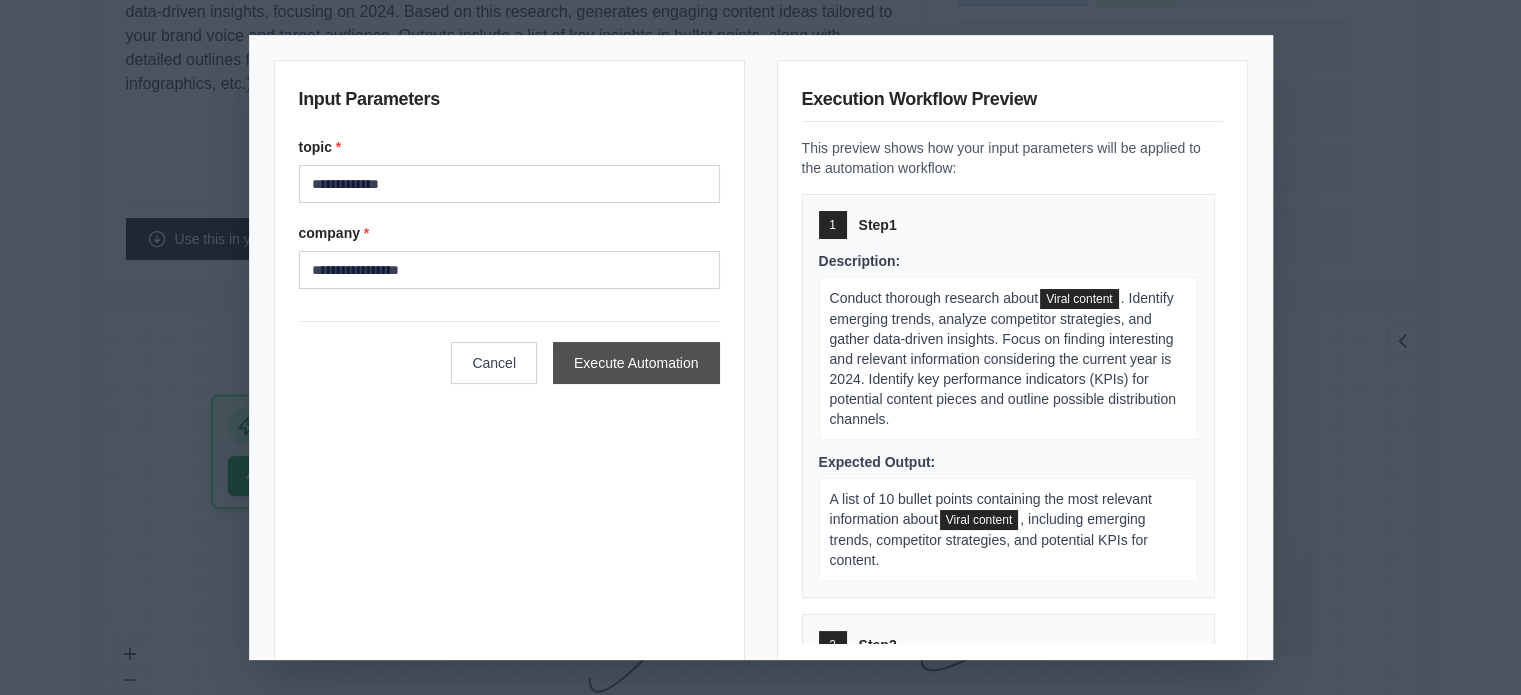 scroll, scrollTop: 41, scrollLeft: 0, axis: vertical 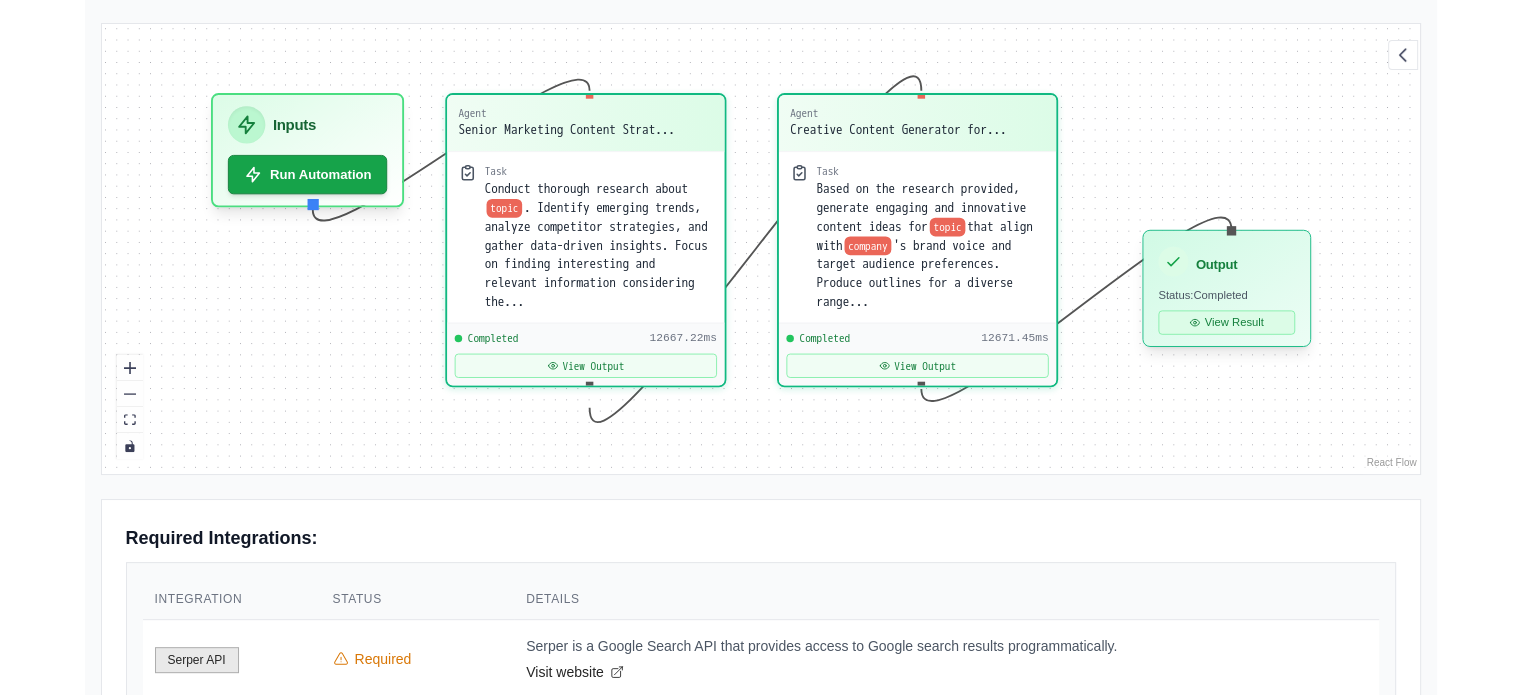 click on "View Result" at bounding box center [1226, 322] 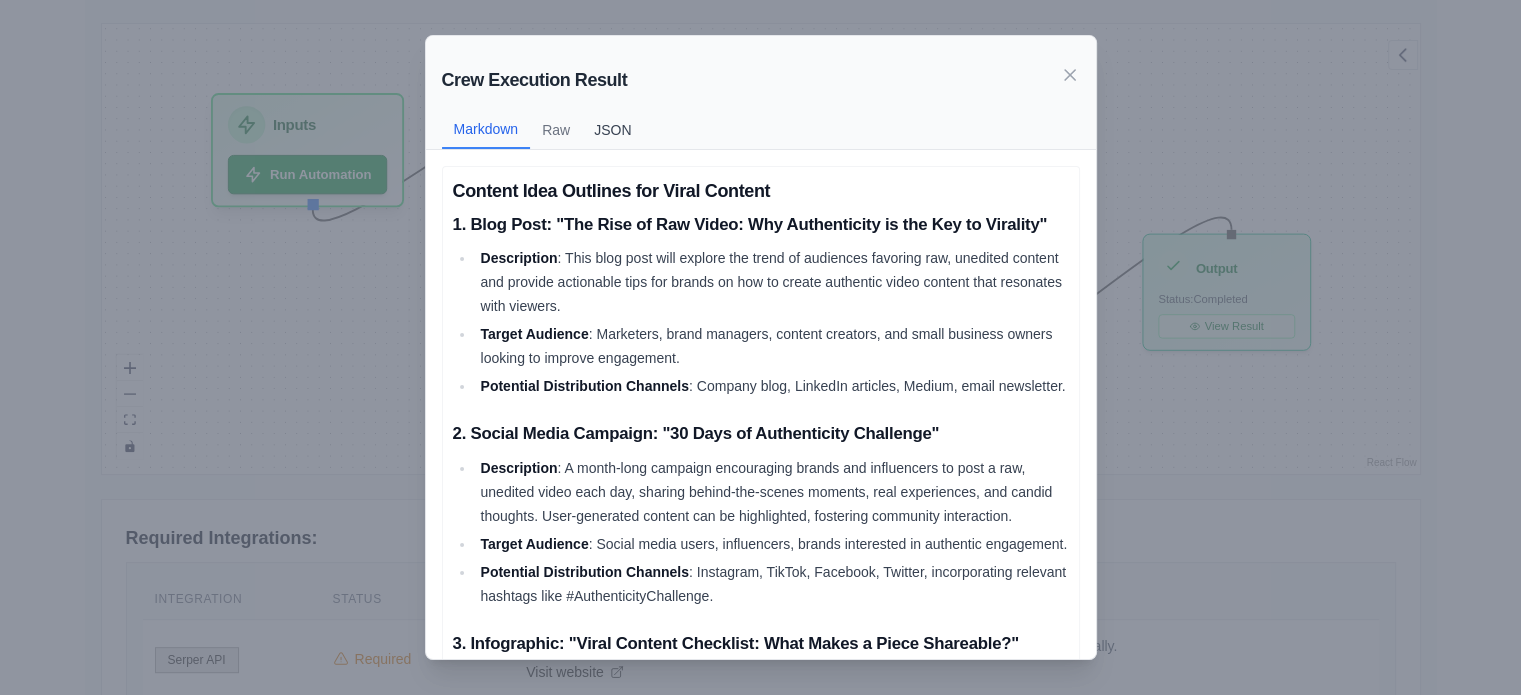 click on "JSON" at bounding box center [612, 130] 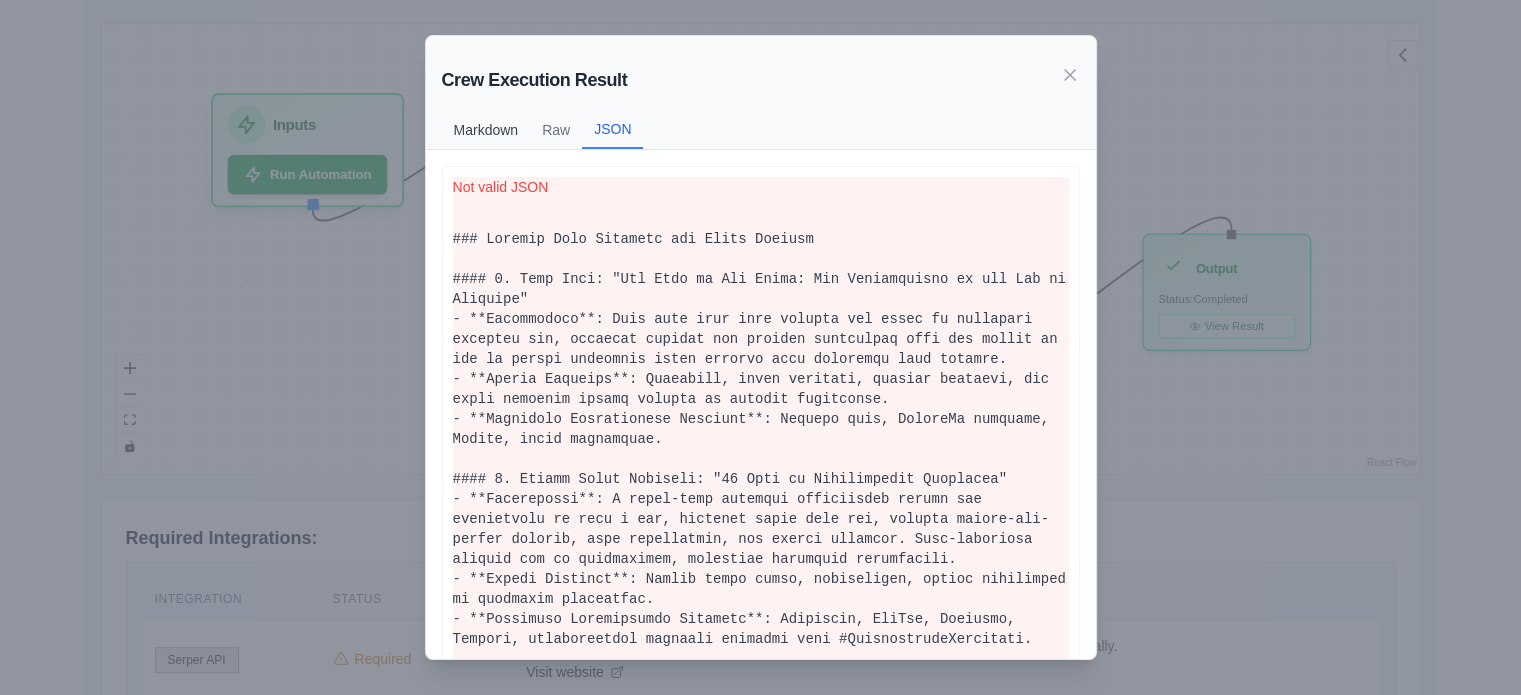 click on "Markdown" at bounding box center [486, 130] 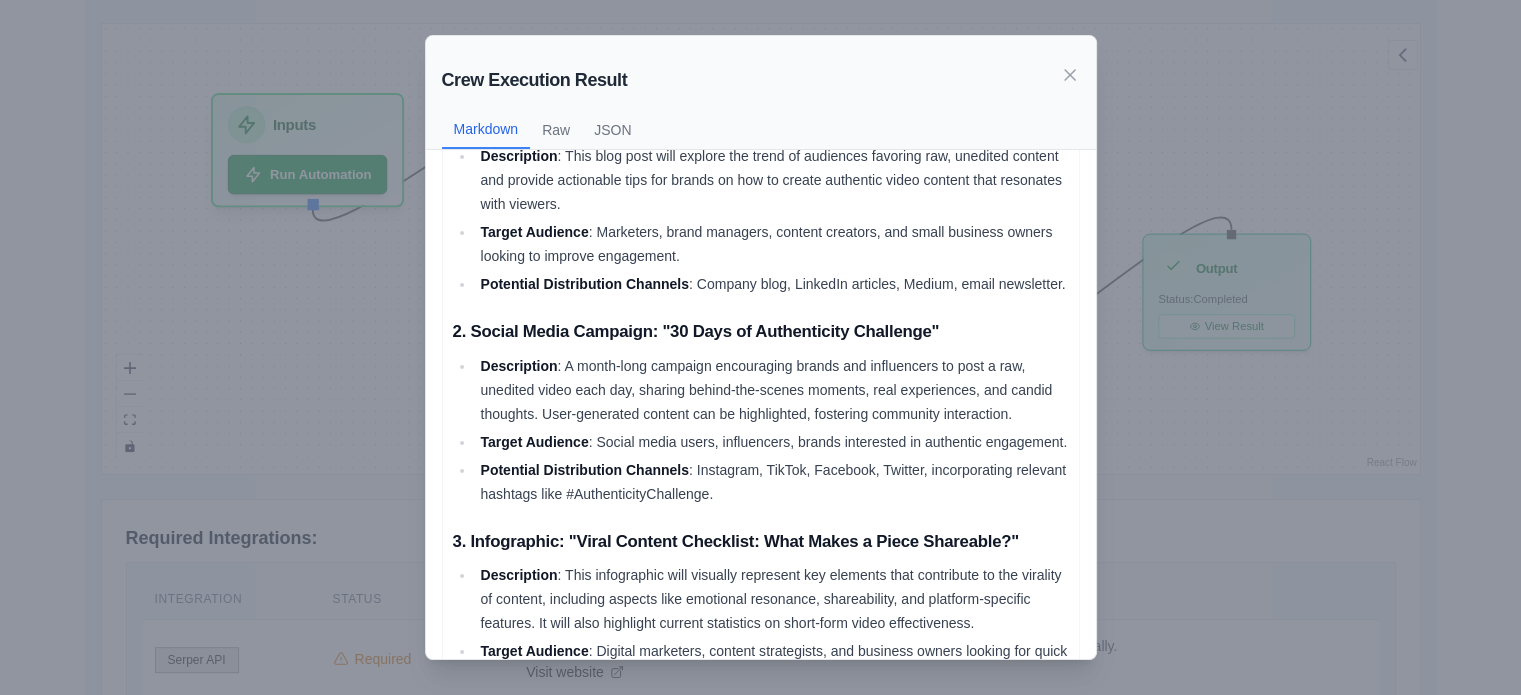 scroll, scrollTop: 0, scrollLeft: 0, axis: both 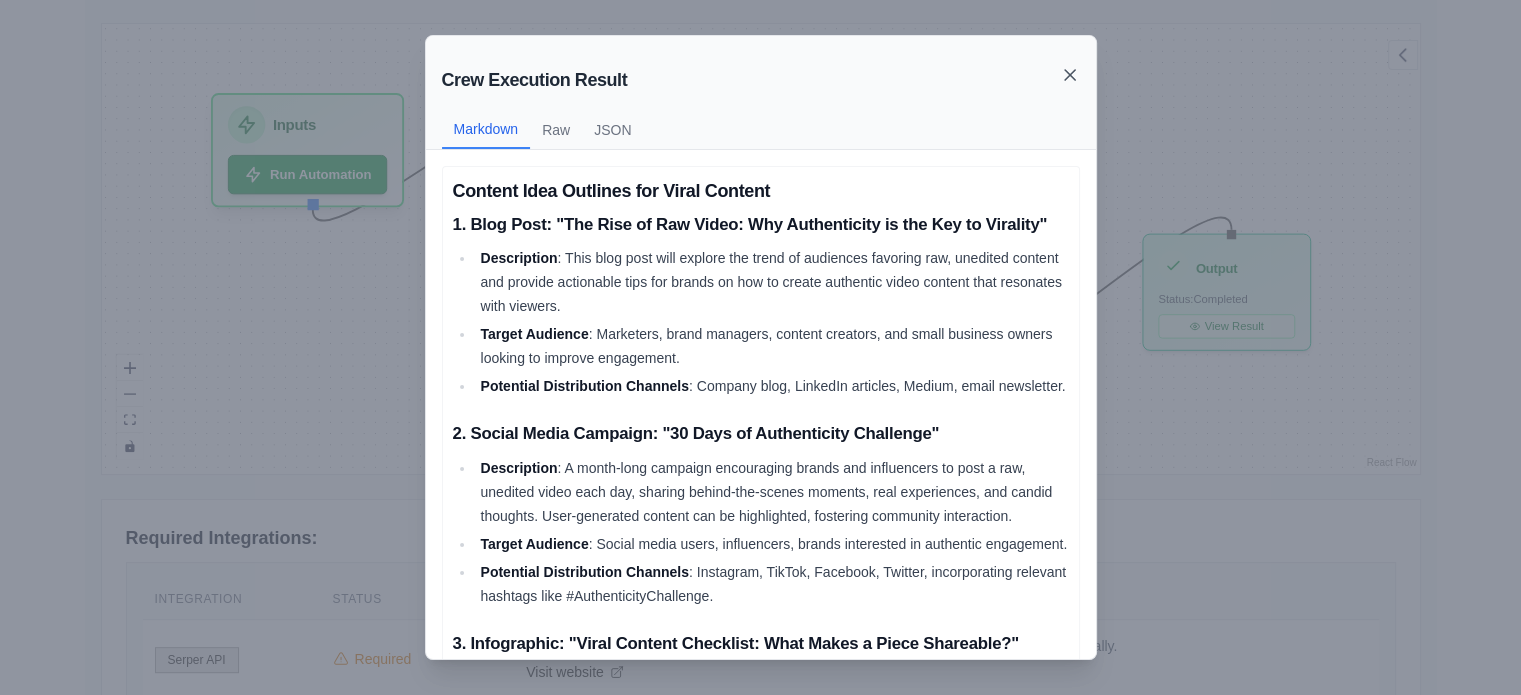 click 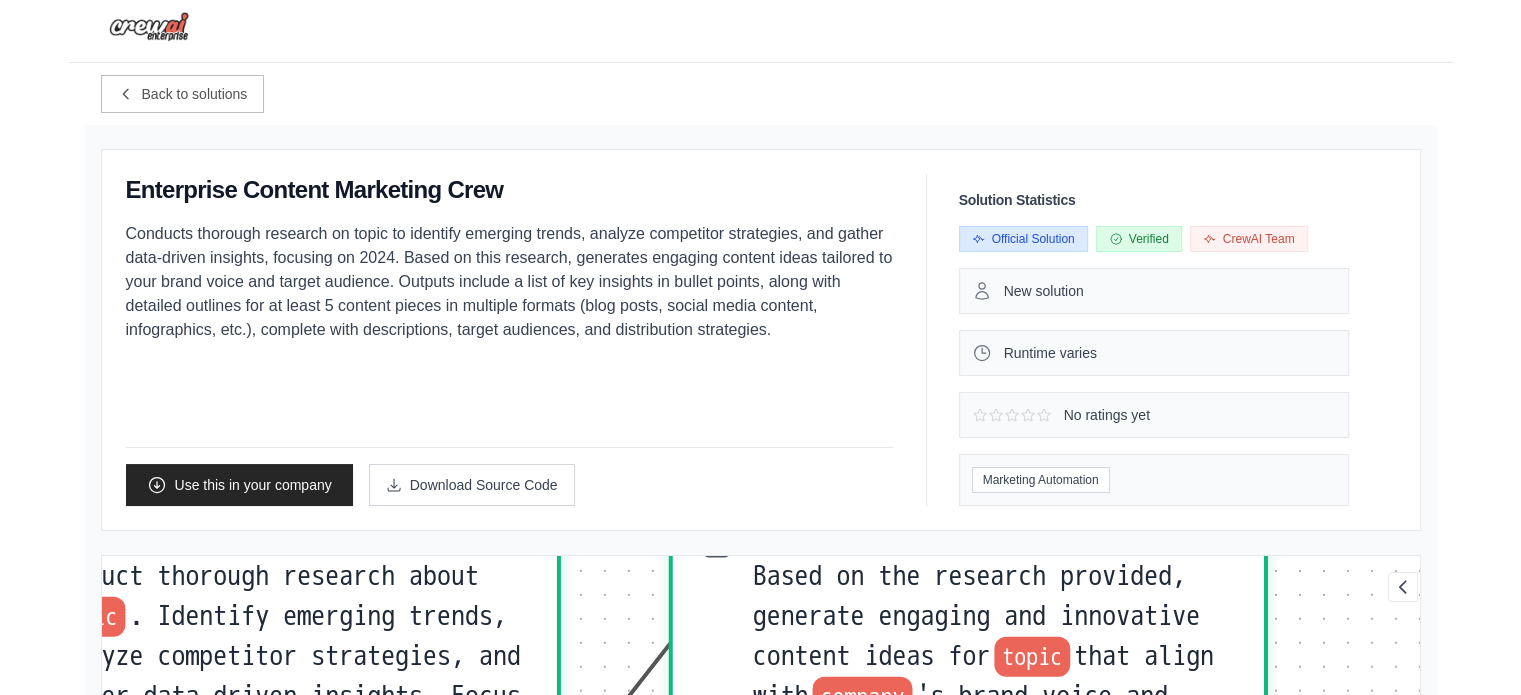 scroll, scrollTop: 18, scrollLeft: 0, axis: vertical 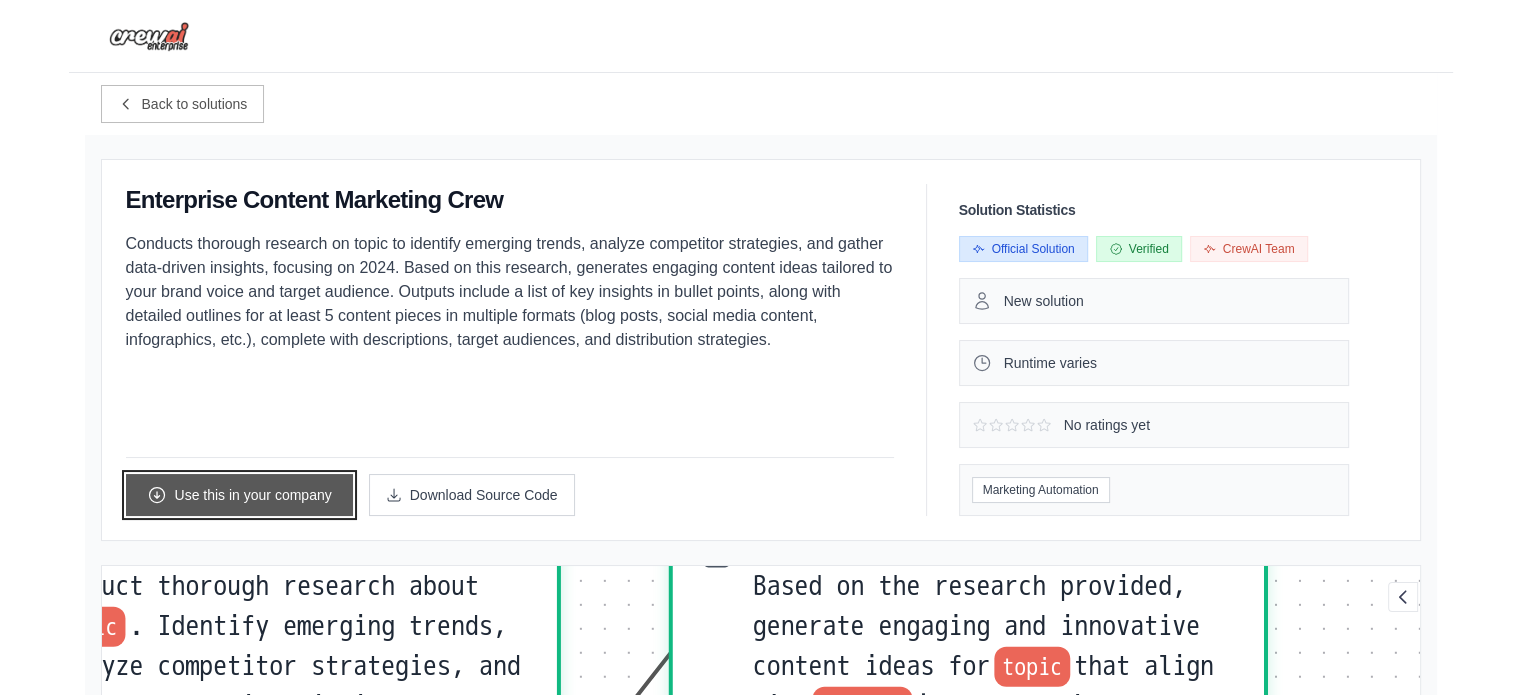 click on "Use this in your company" at bounding box center [239, 495] 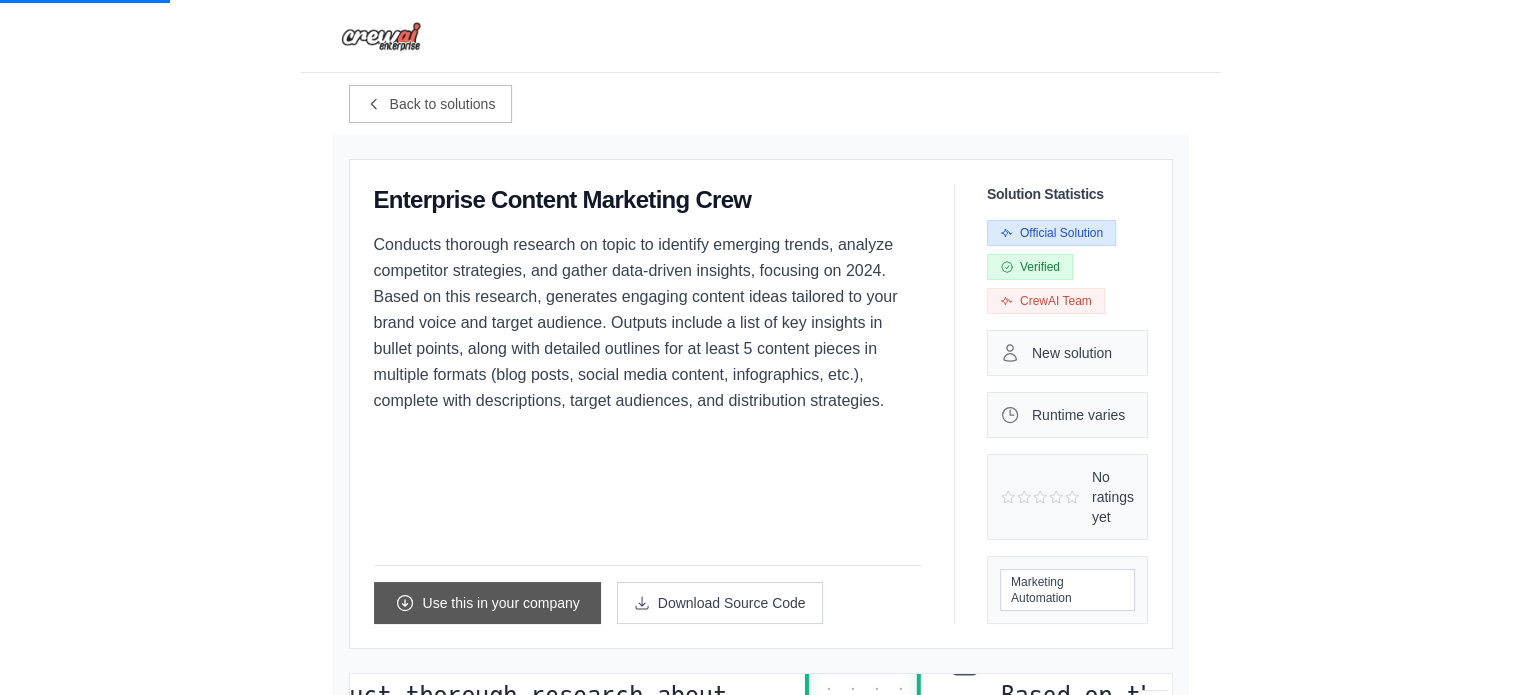 scroll, scrollTop: 0, scrollLeft: 0, axis: both 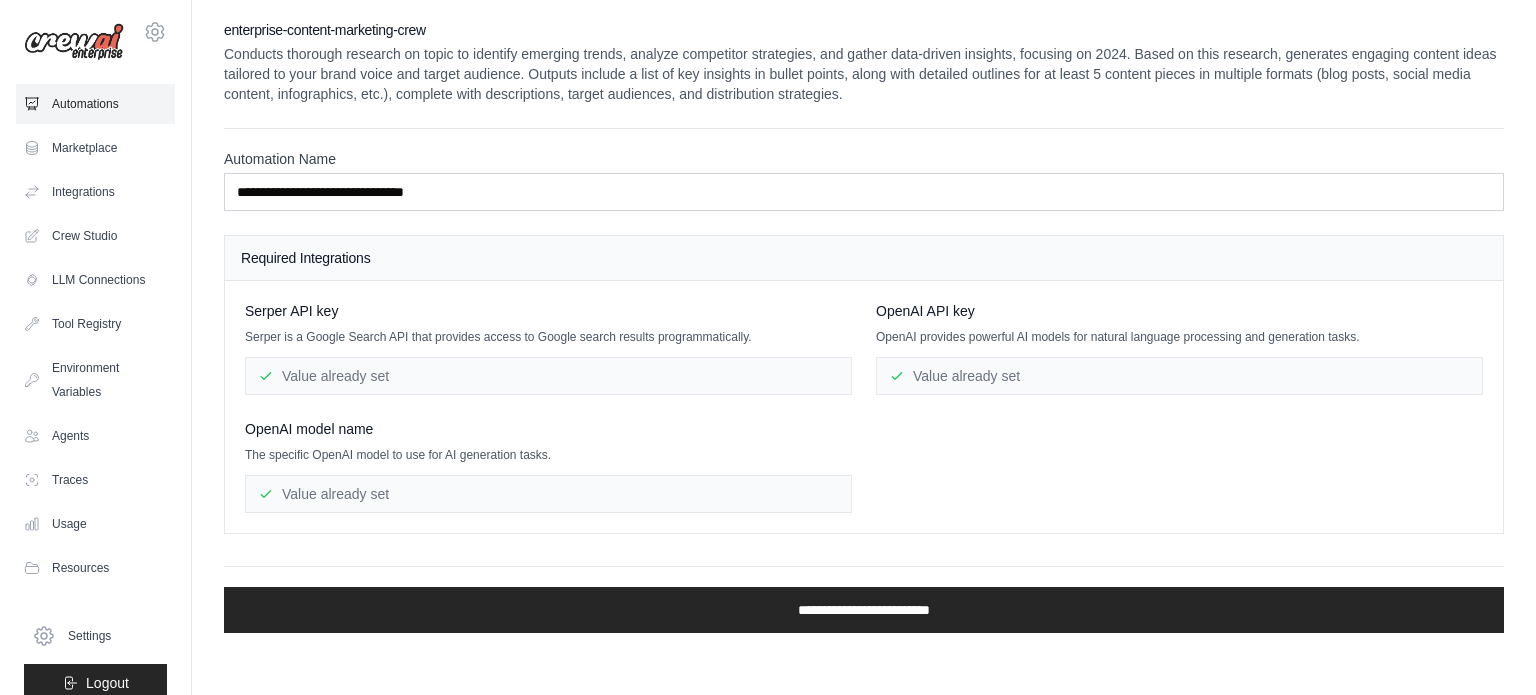 click on "Automations" at bounding box center (95, 104) 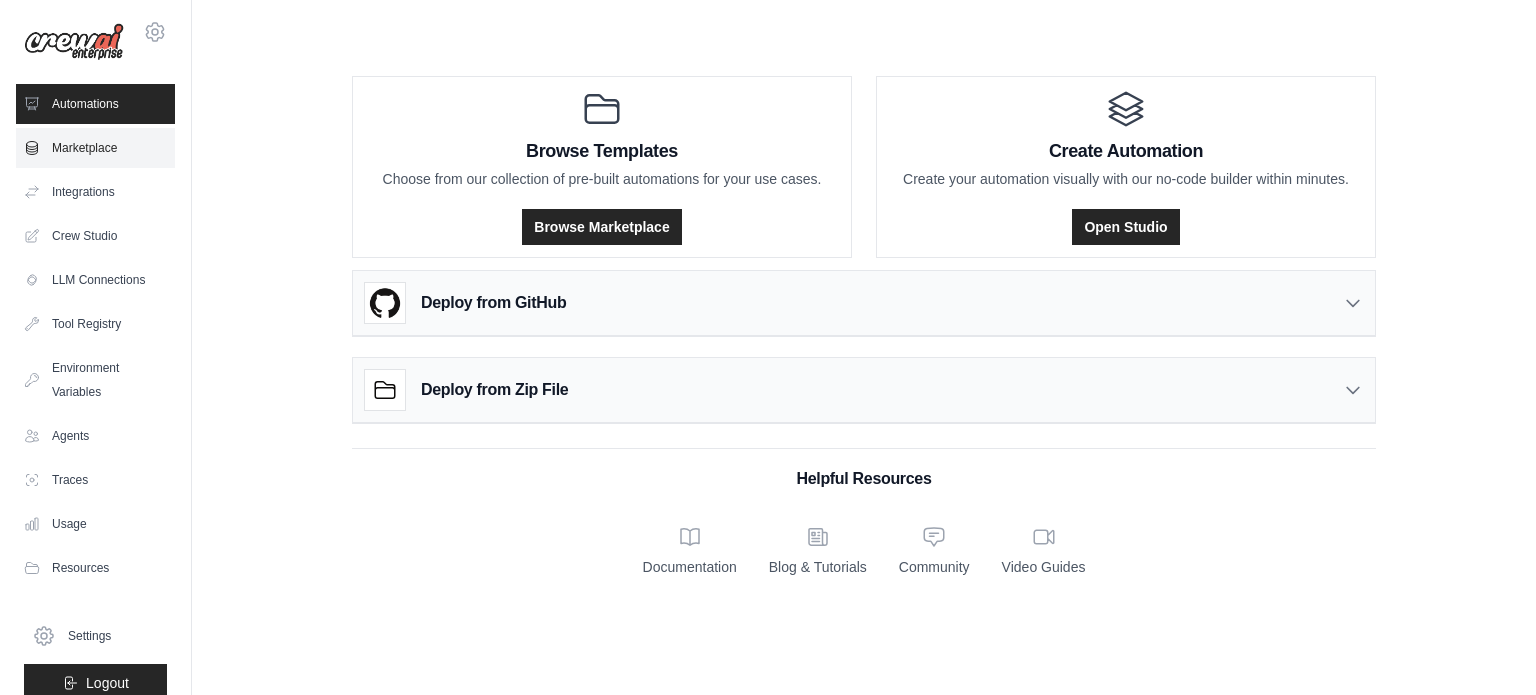 click on "Marketplace" at bounding box center [95, 148] 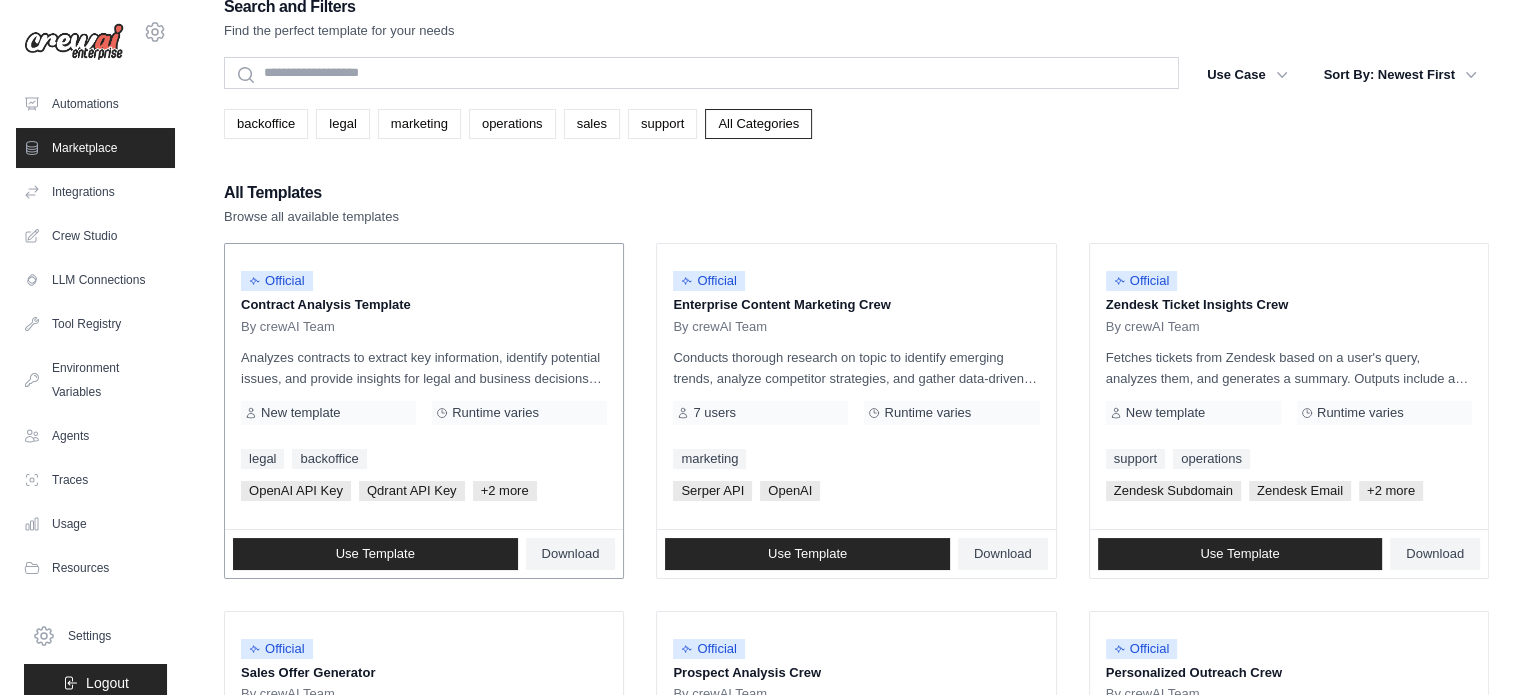 scroll, scrollTop: 0, scrollLeft: 0, axis: both 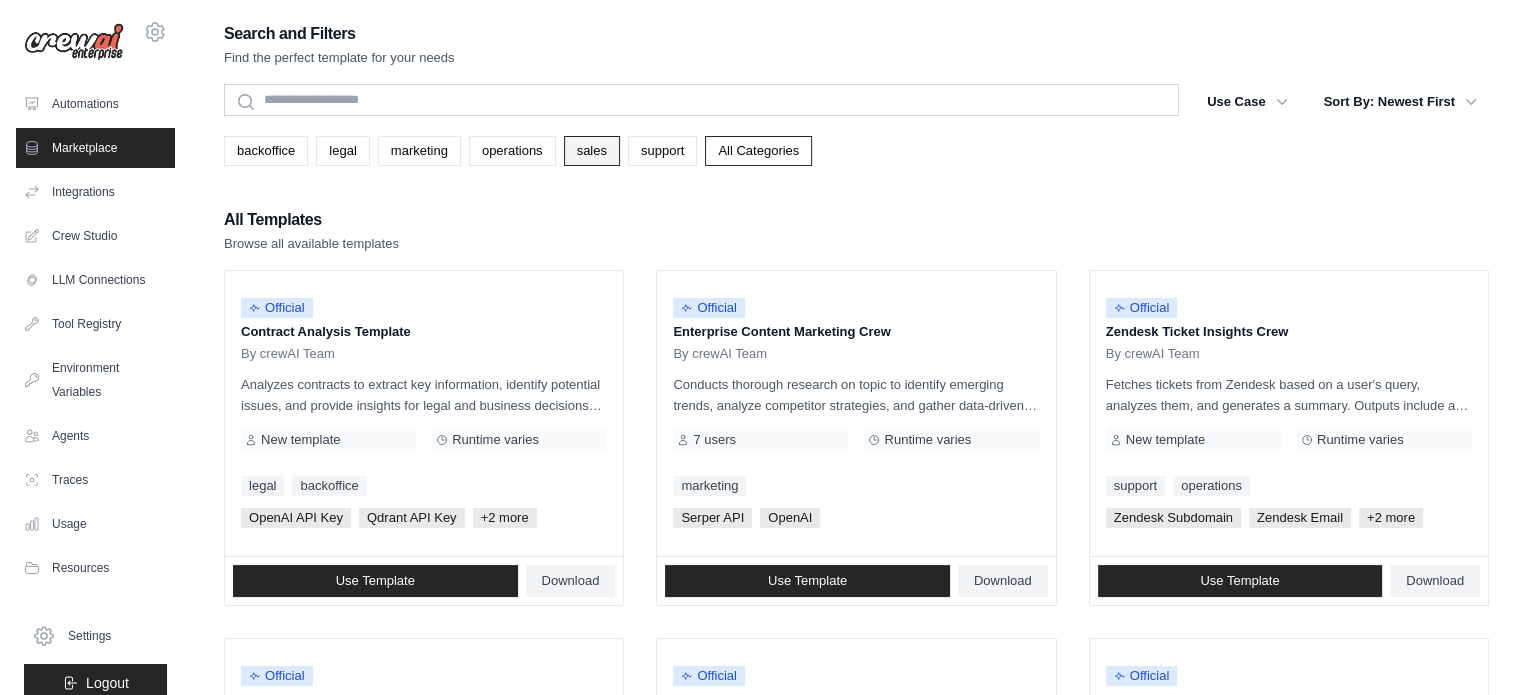 click on "sales" at bounding box center (592, 151) 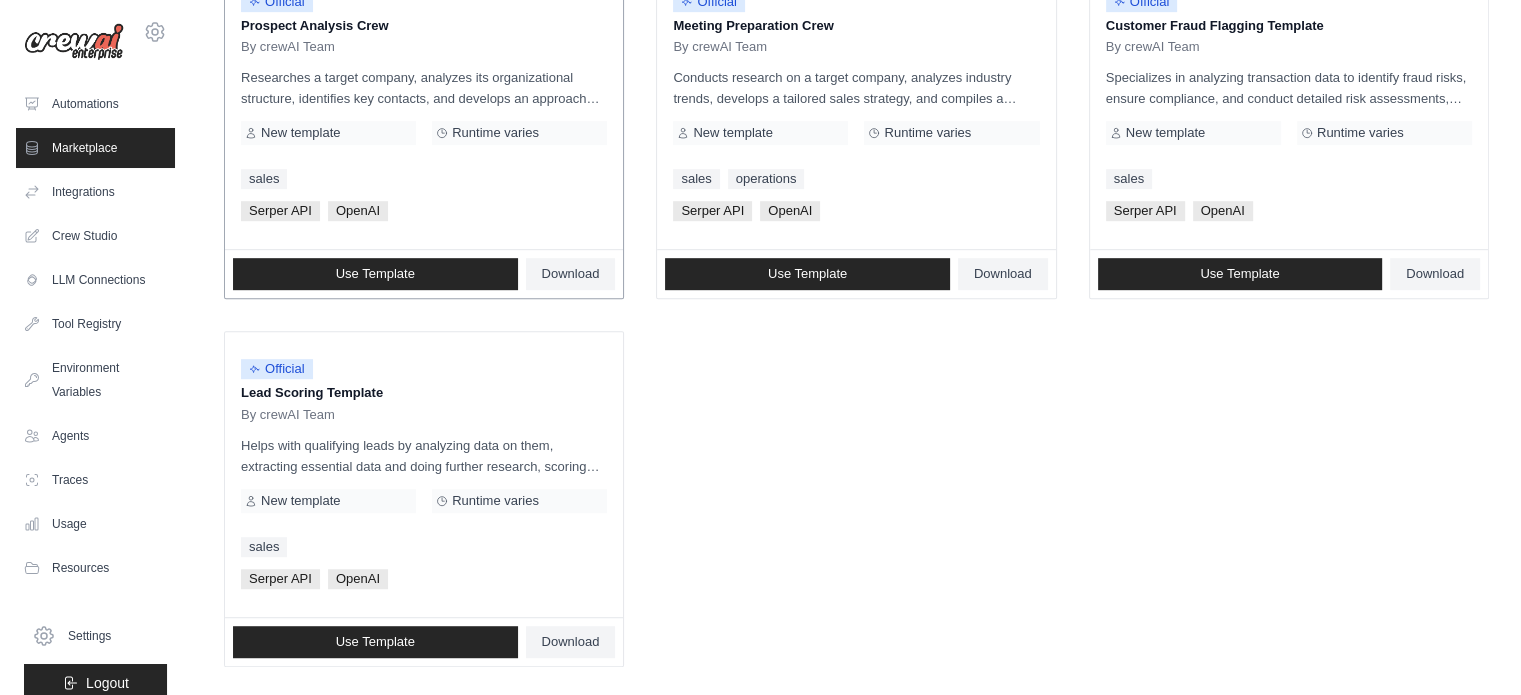 scroll, scrollTop: 1055, scrollLeft: 0, axis: vertical 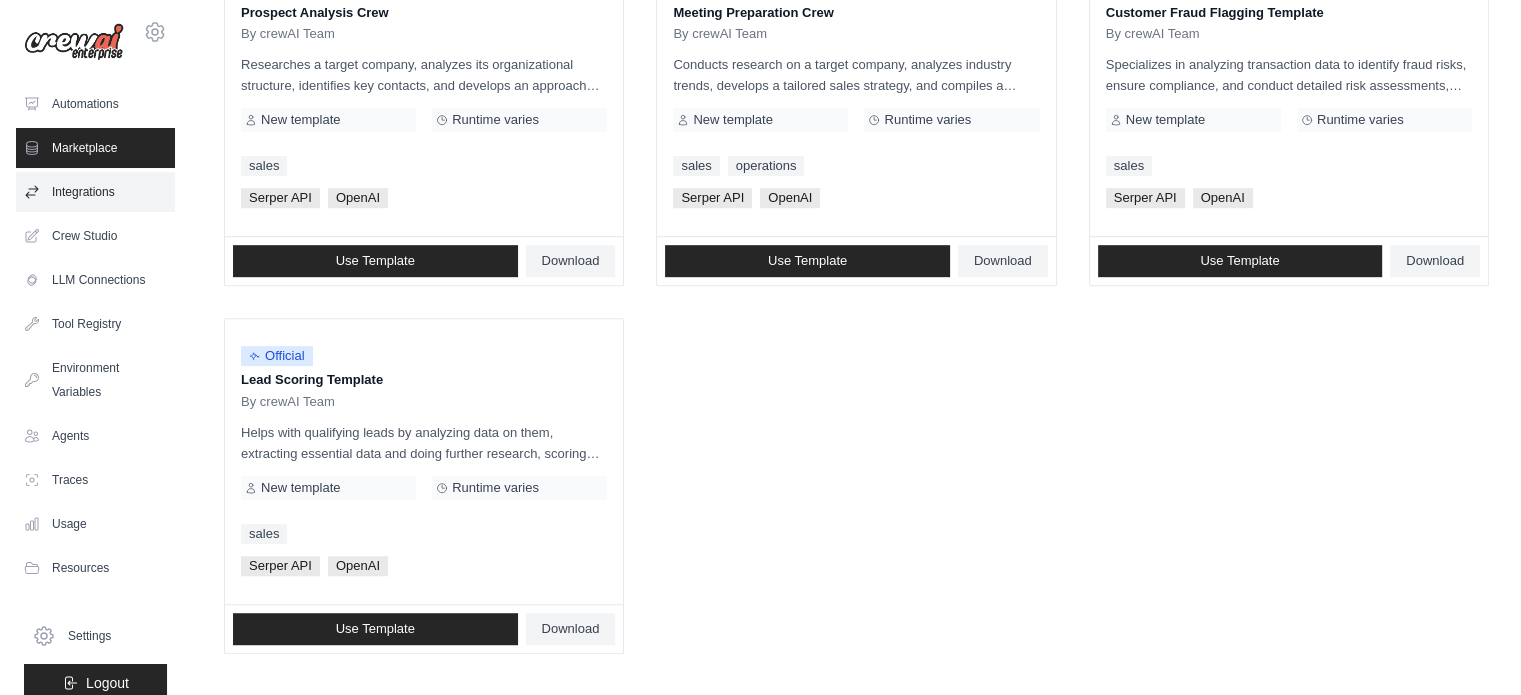 click on "Integrations" at bounding box center (95, 192) 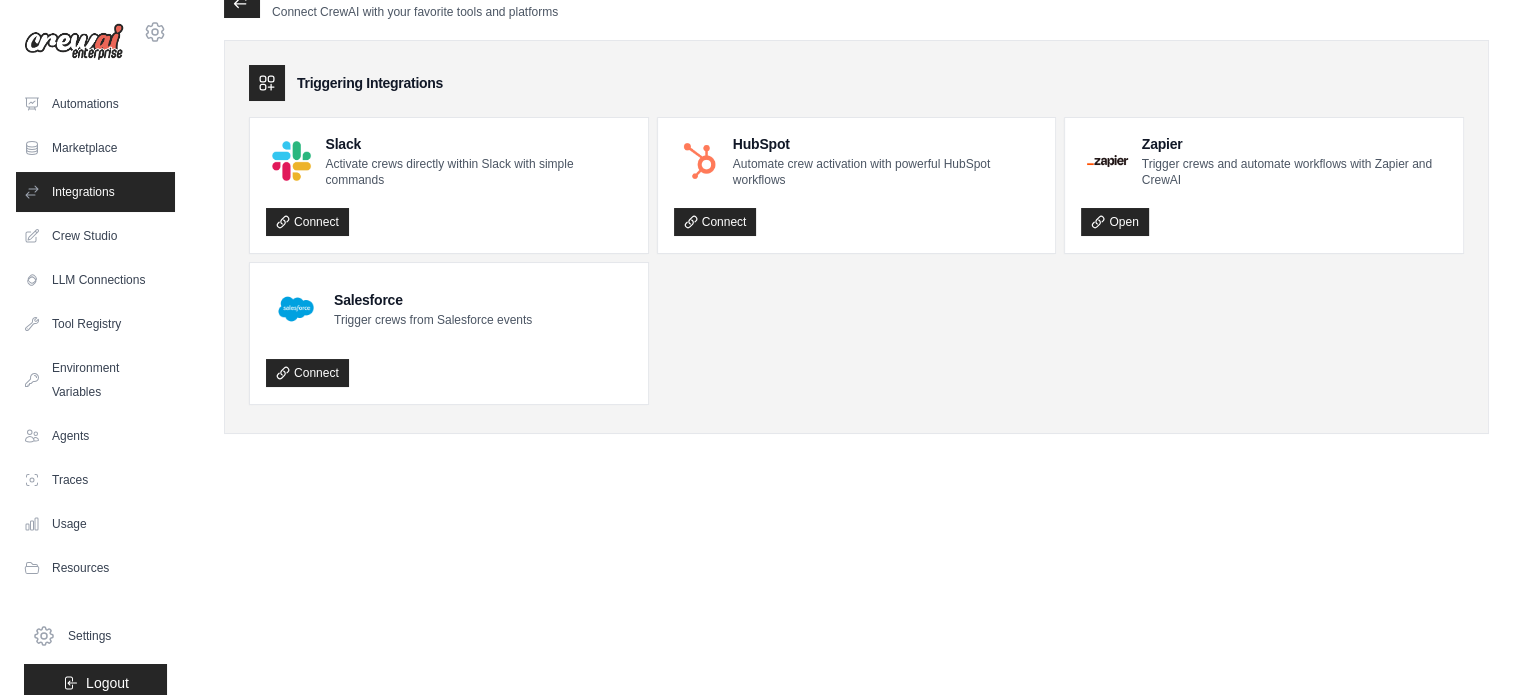 scroll, scrollTop: 0, scrollLeft: 0, axis: both 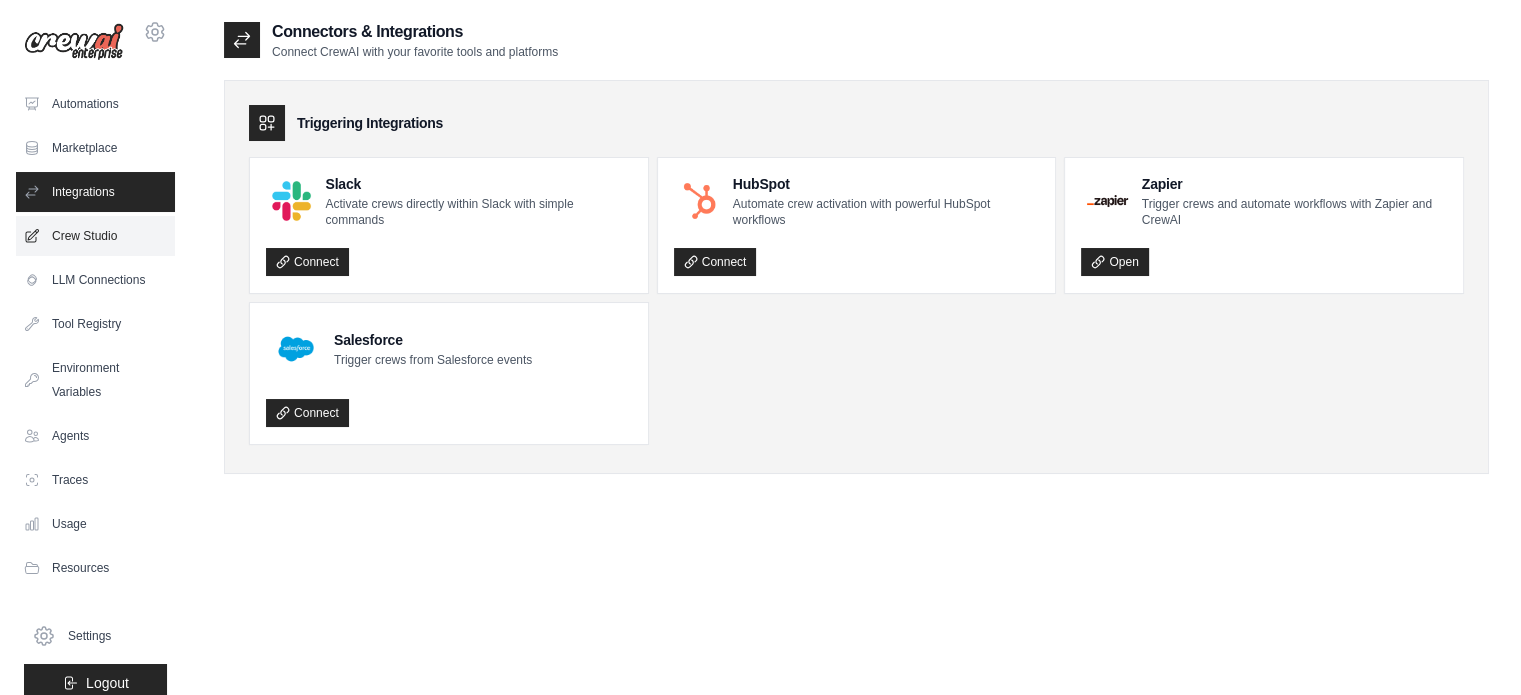 click on "Crew Studio" at bounding box center [95, 236] 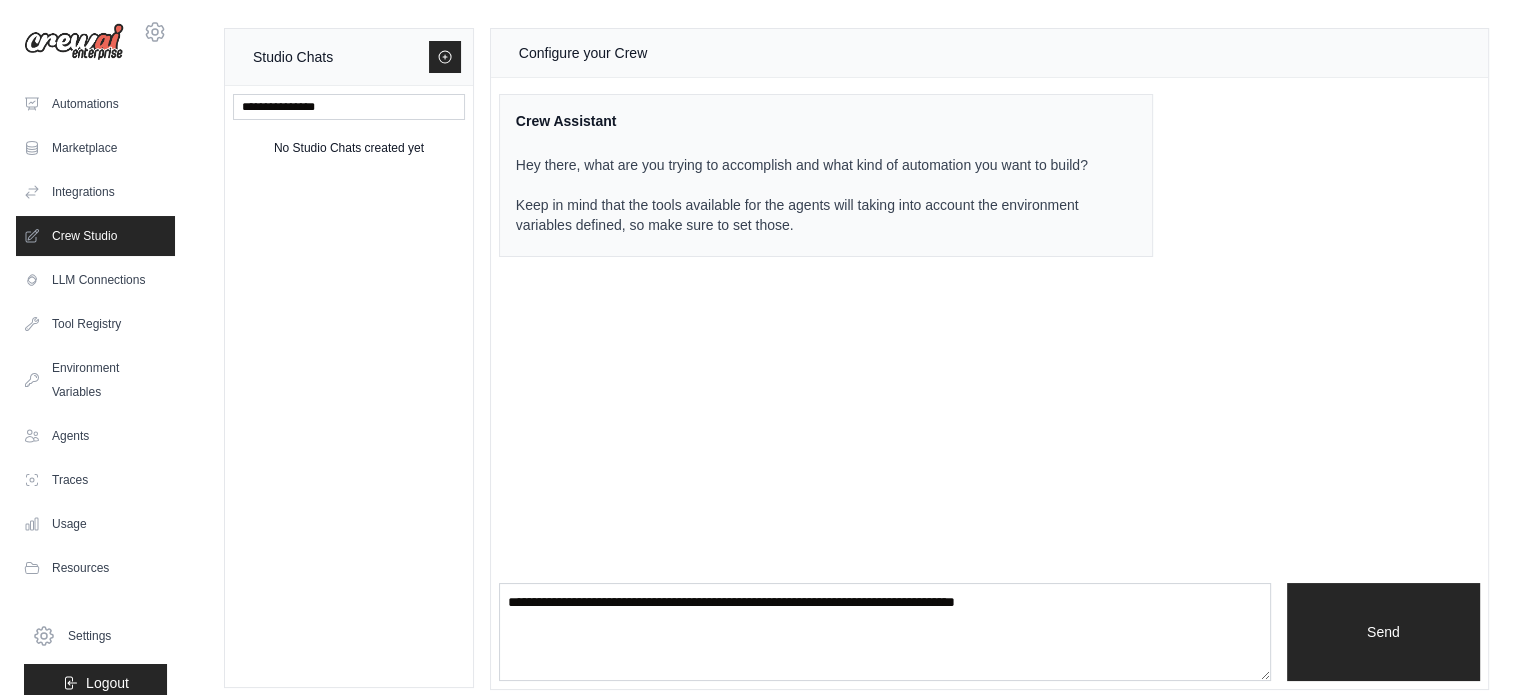 scroll, scrollTop: 15, scrollLeft: 0, axis: vertical 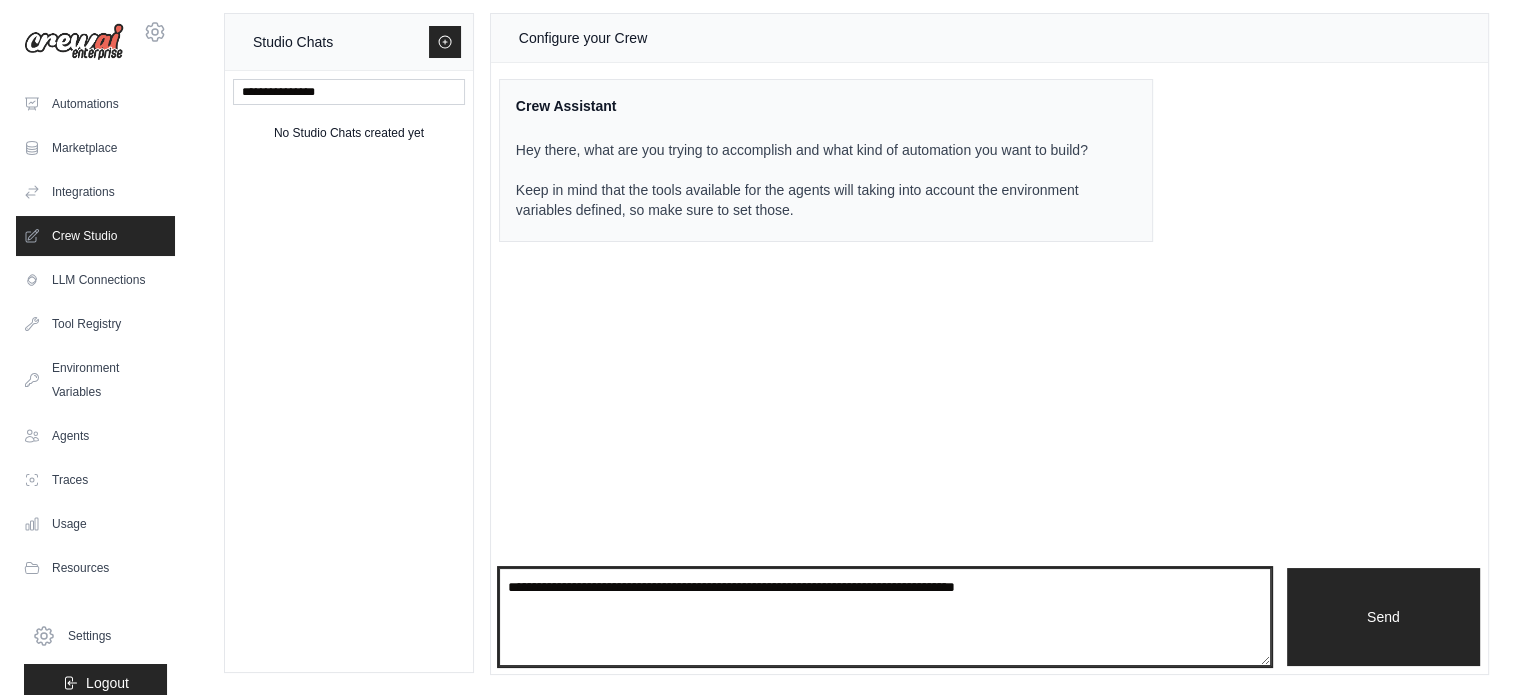 drag, startPoint x: 1114, startPoint y: 602, endPoint x: 572, endPoint y: 563, distance: 543.4013 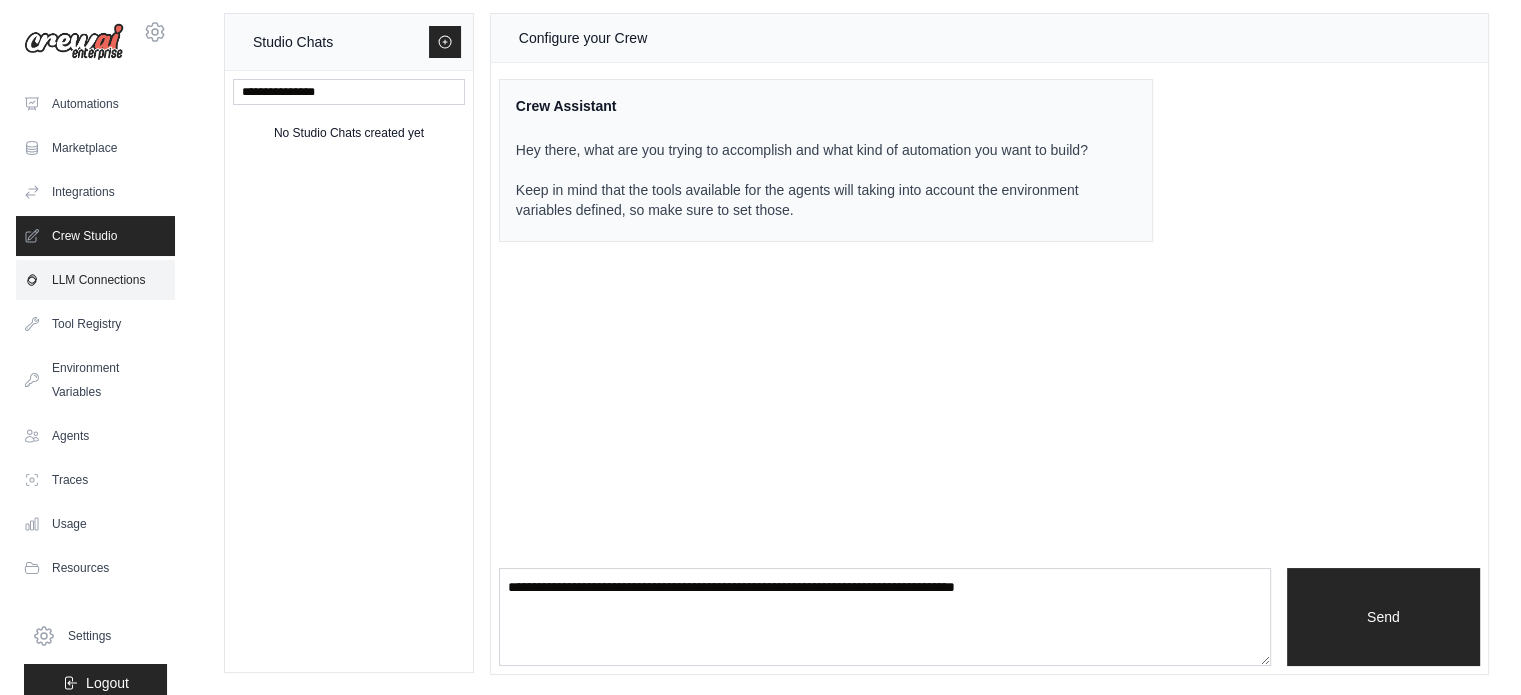 click on "LLM Connections" at bounding box center (95, 280) 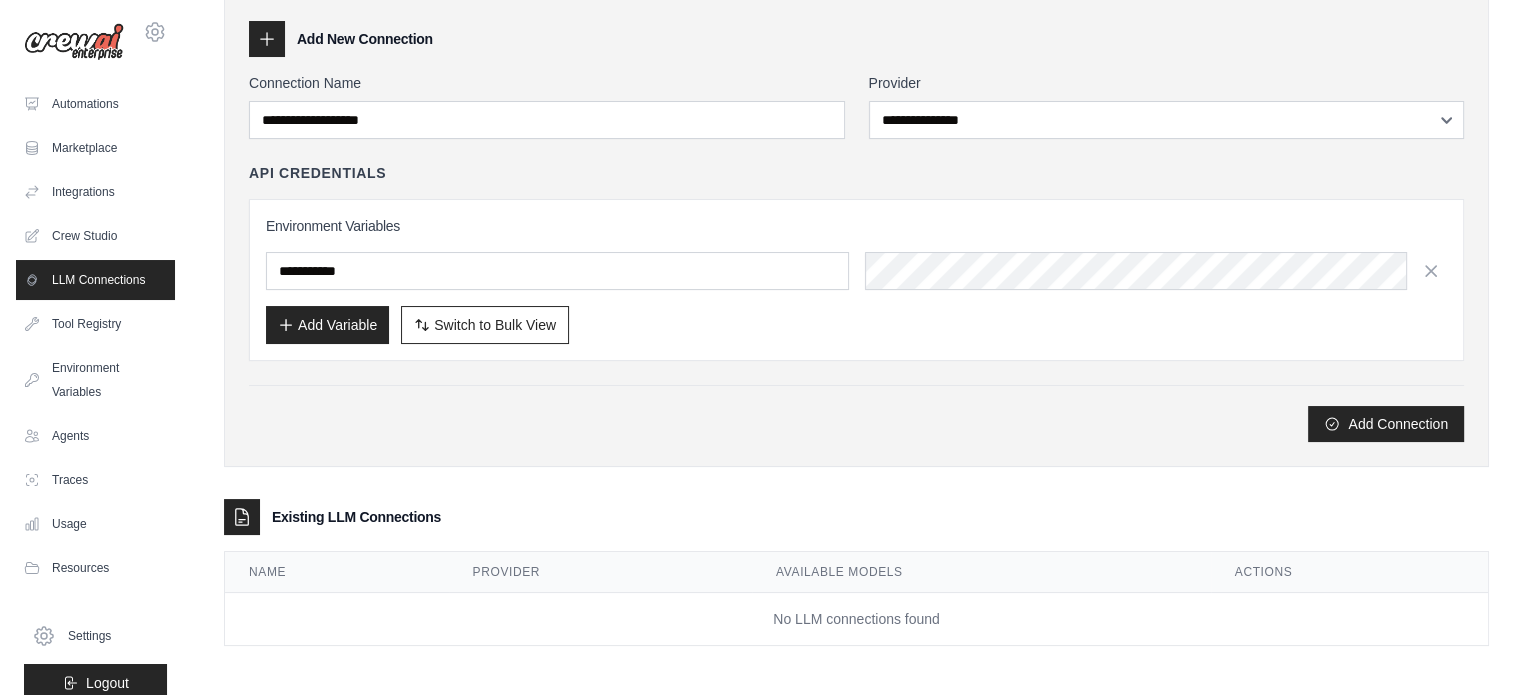 scroll, scrollTop: 0, scrollLeft: 0, axis: both 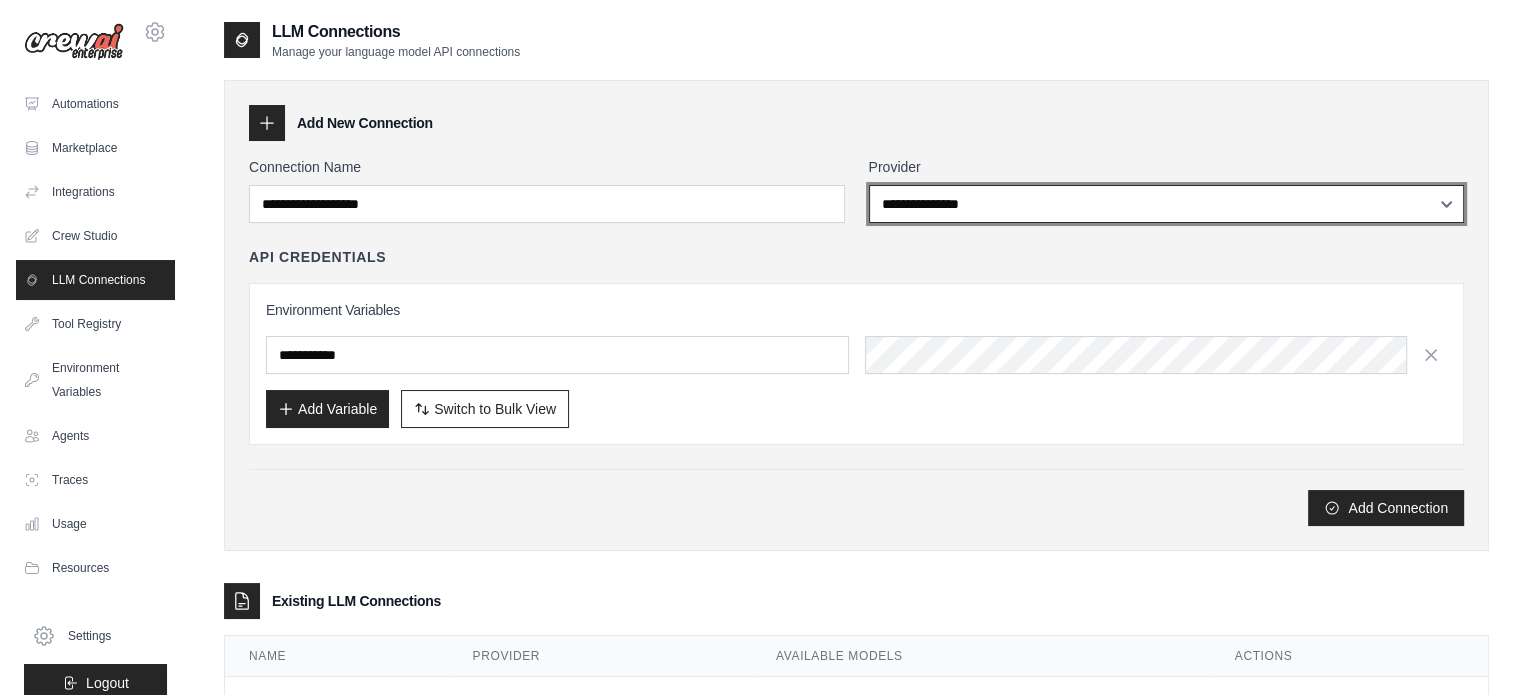 click on "**********" at bounding box center (1167, 204) 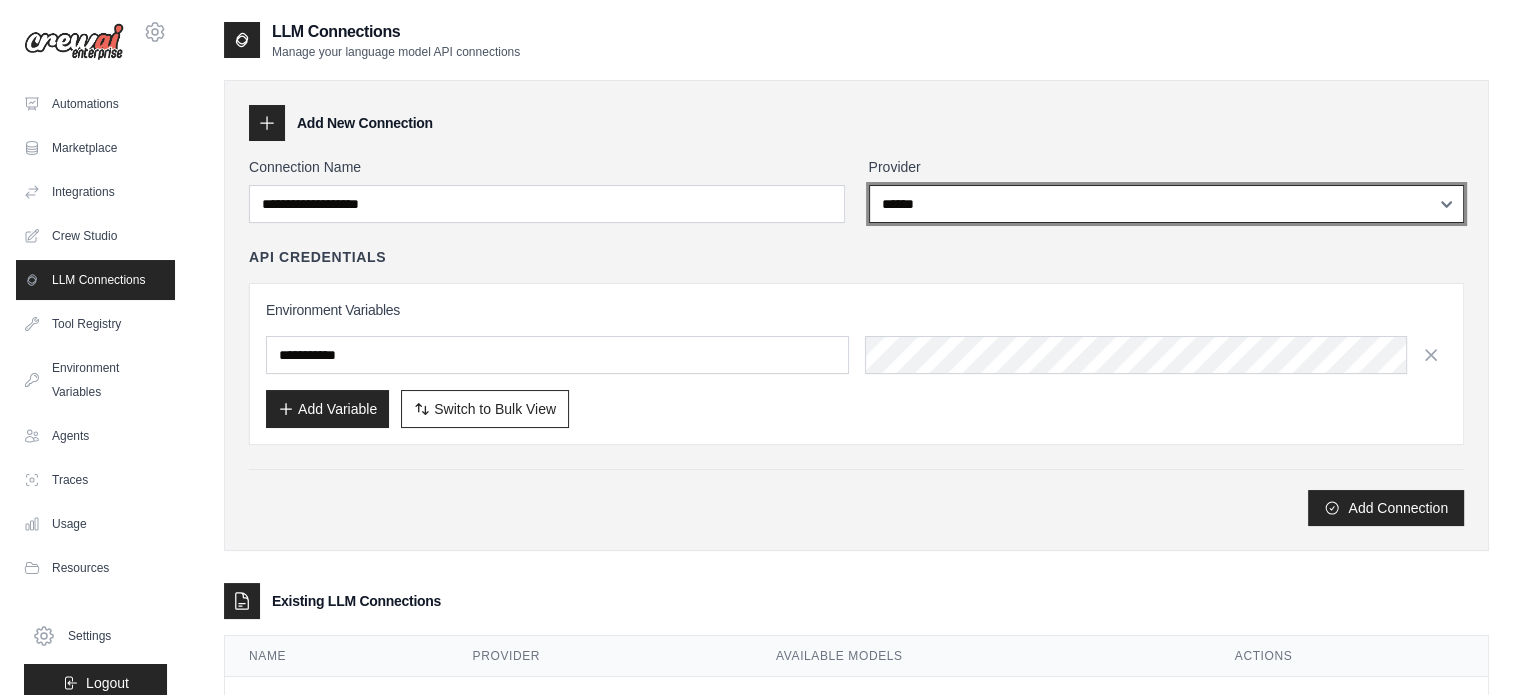 click on "**********" at bounding box center [1167, 204] 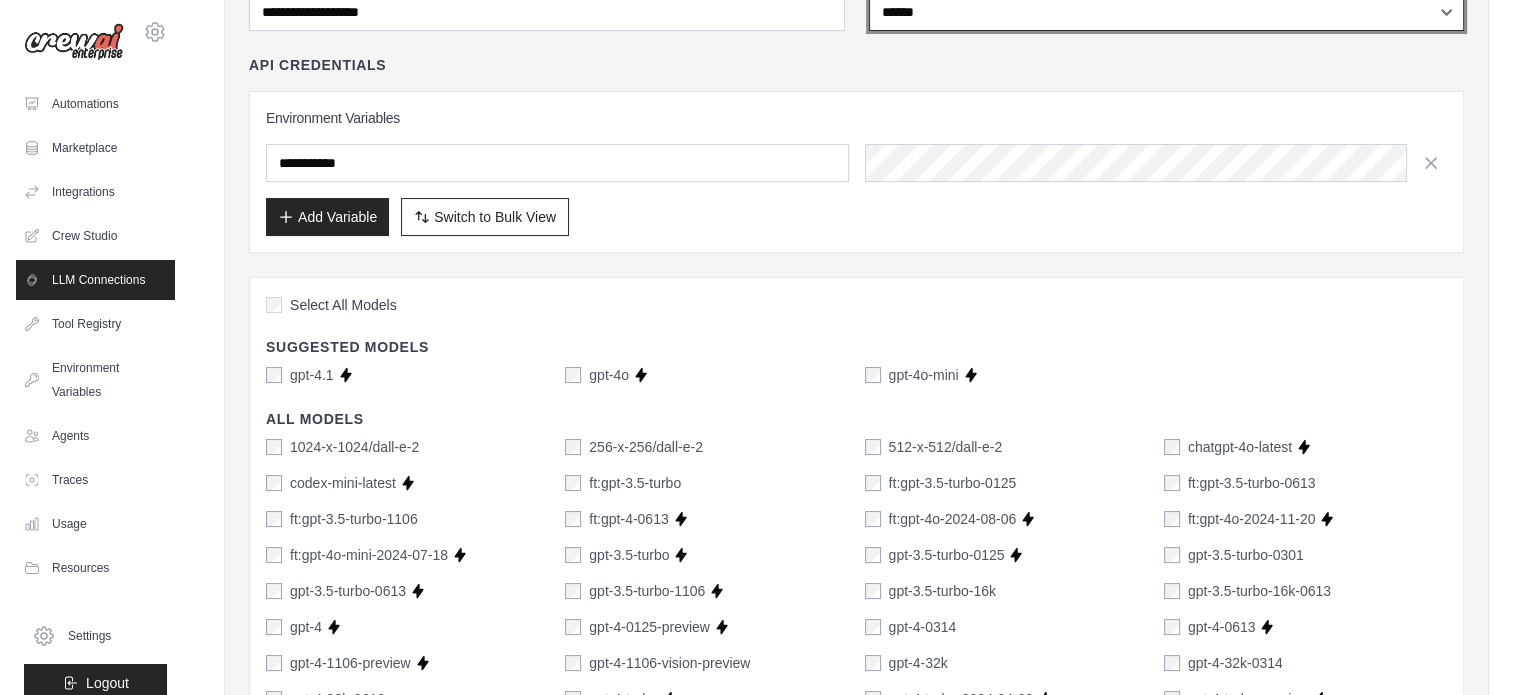 scroll, scrollTop: 0, scrollLeft: 0, axis: both 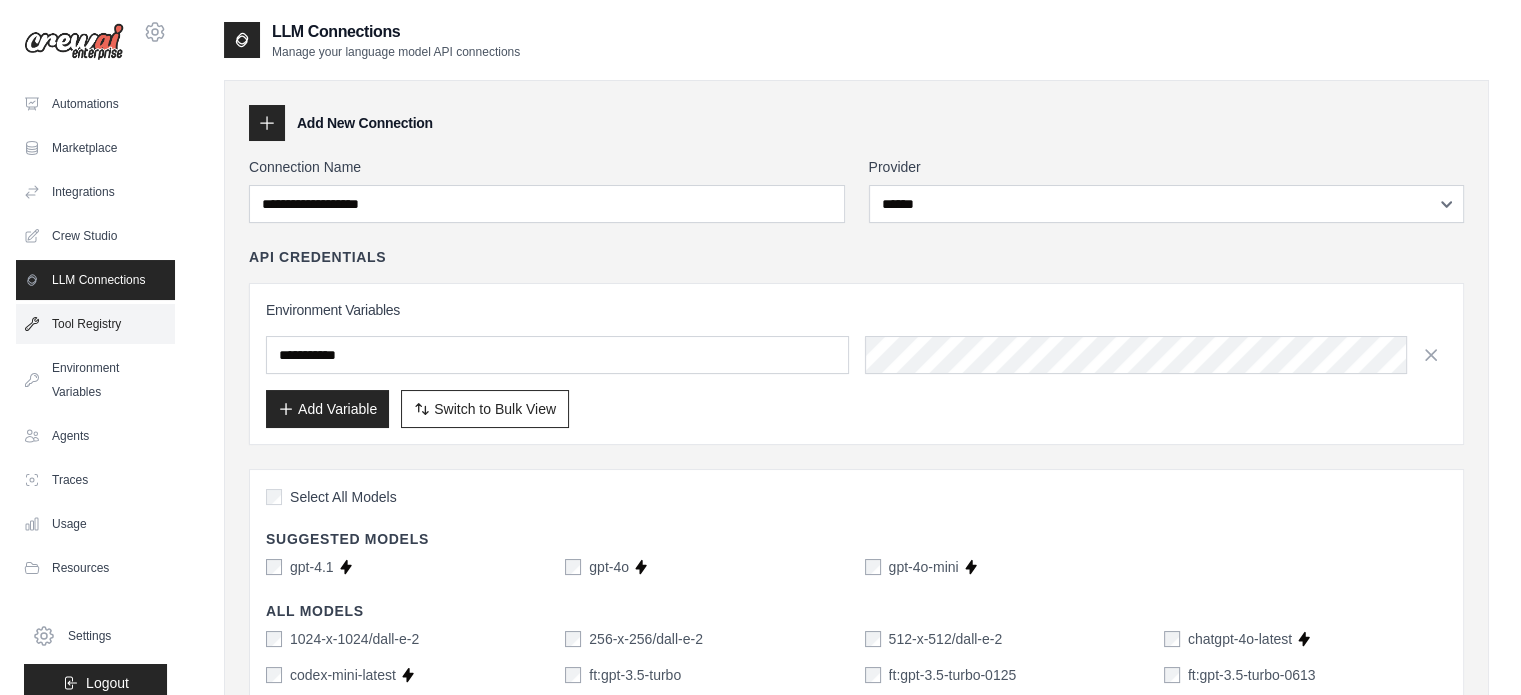 click on "Tool Registry" at bounding box center [95, 324] 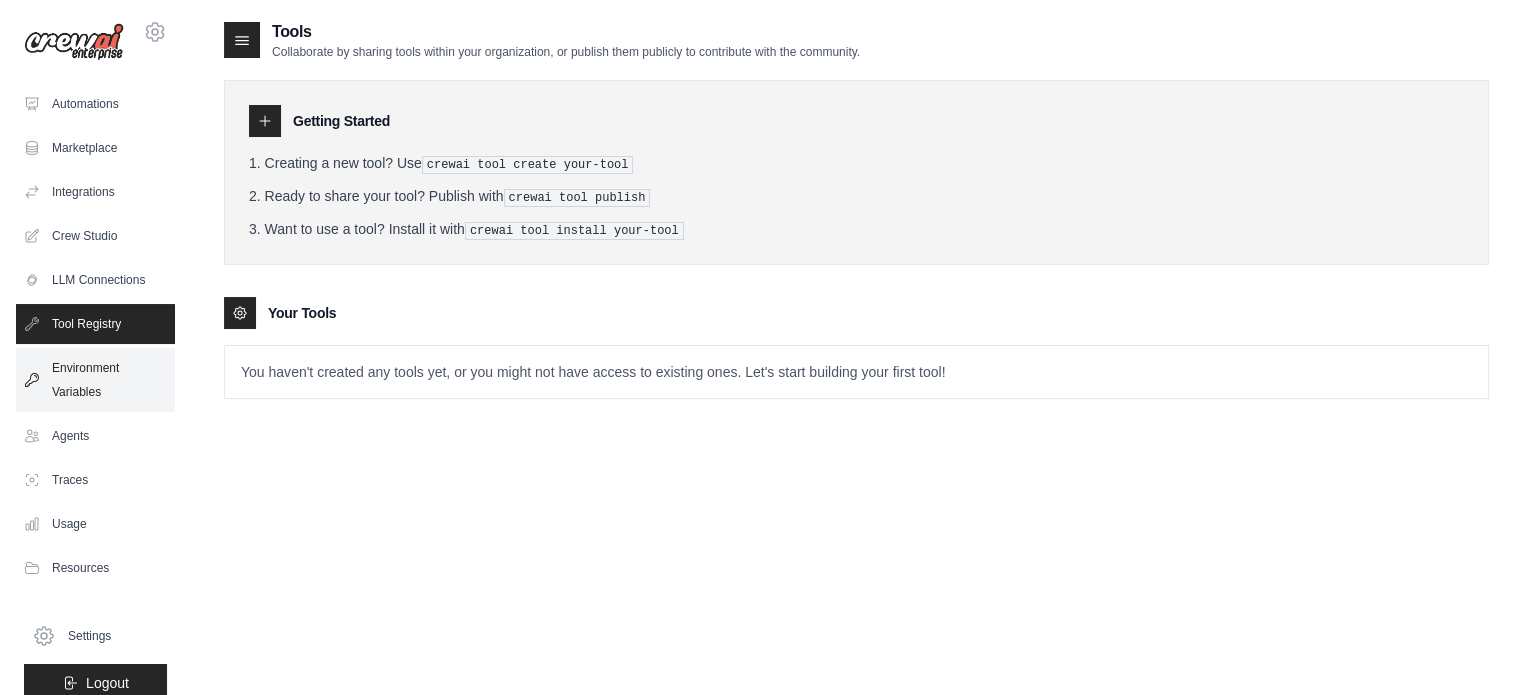 click on "Environment Variables" at bounding box center [95, 380] 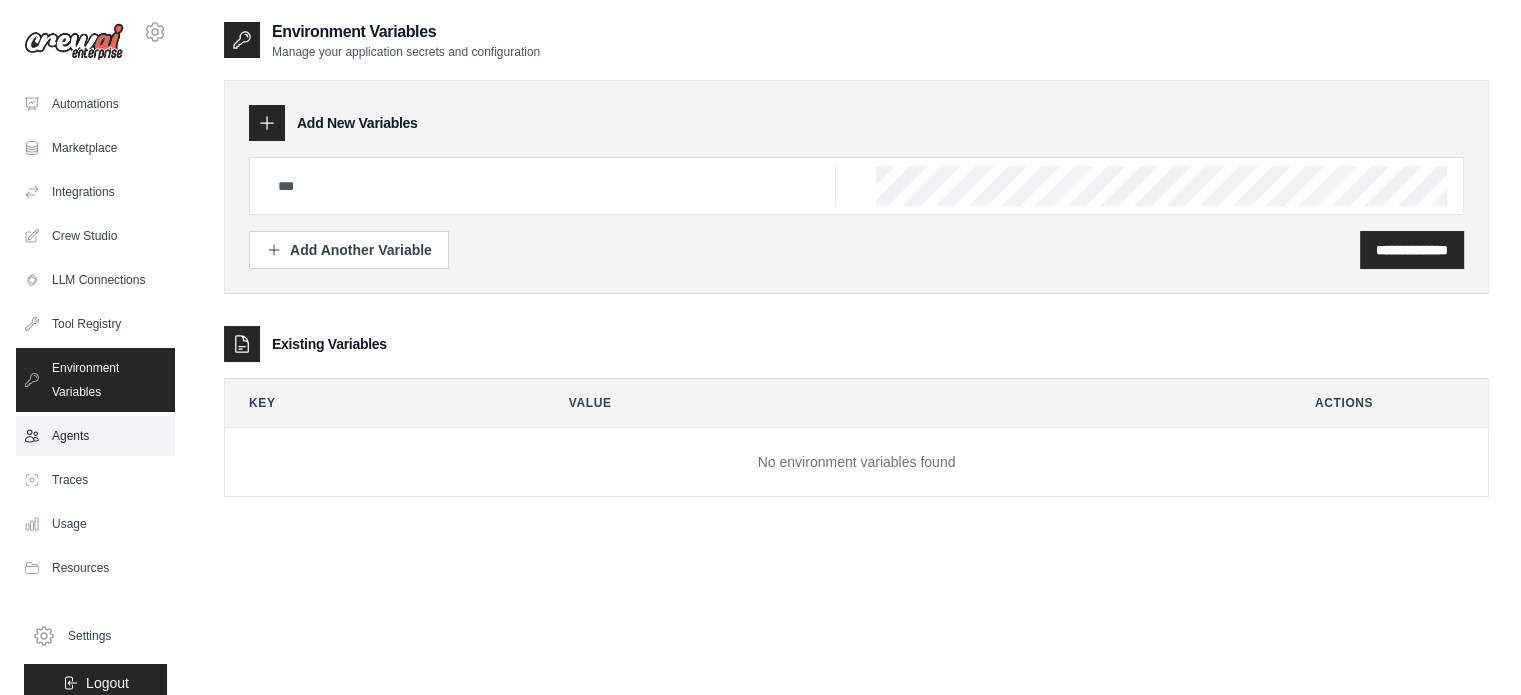 click on "Agents" at bounding box center [95, 436] 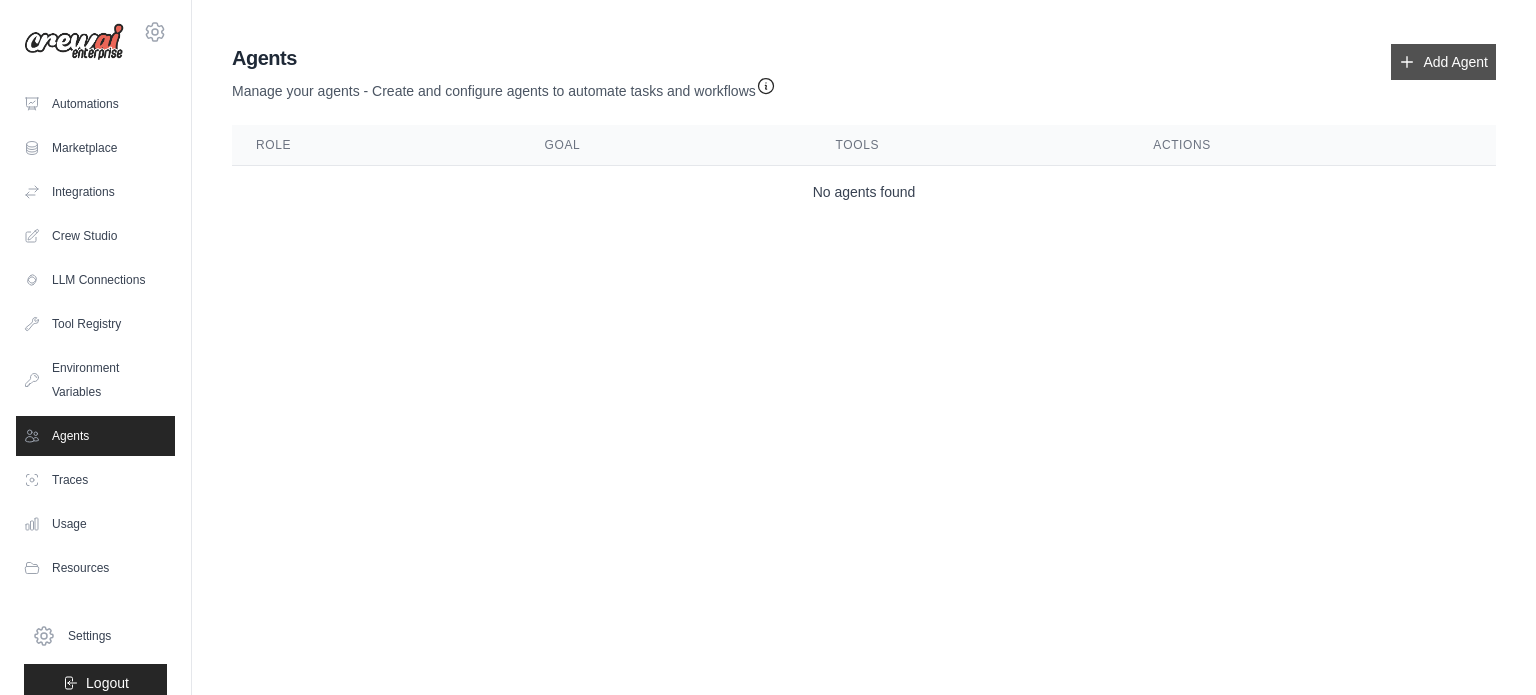 click on "Add Agent" at bounding box center (1443, 62) 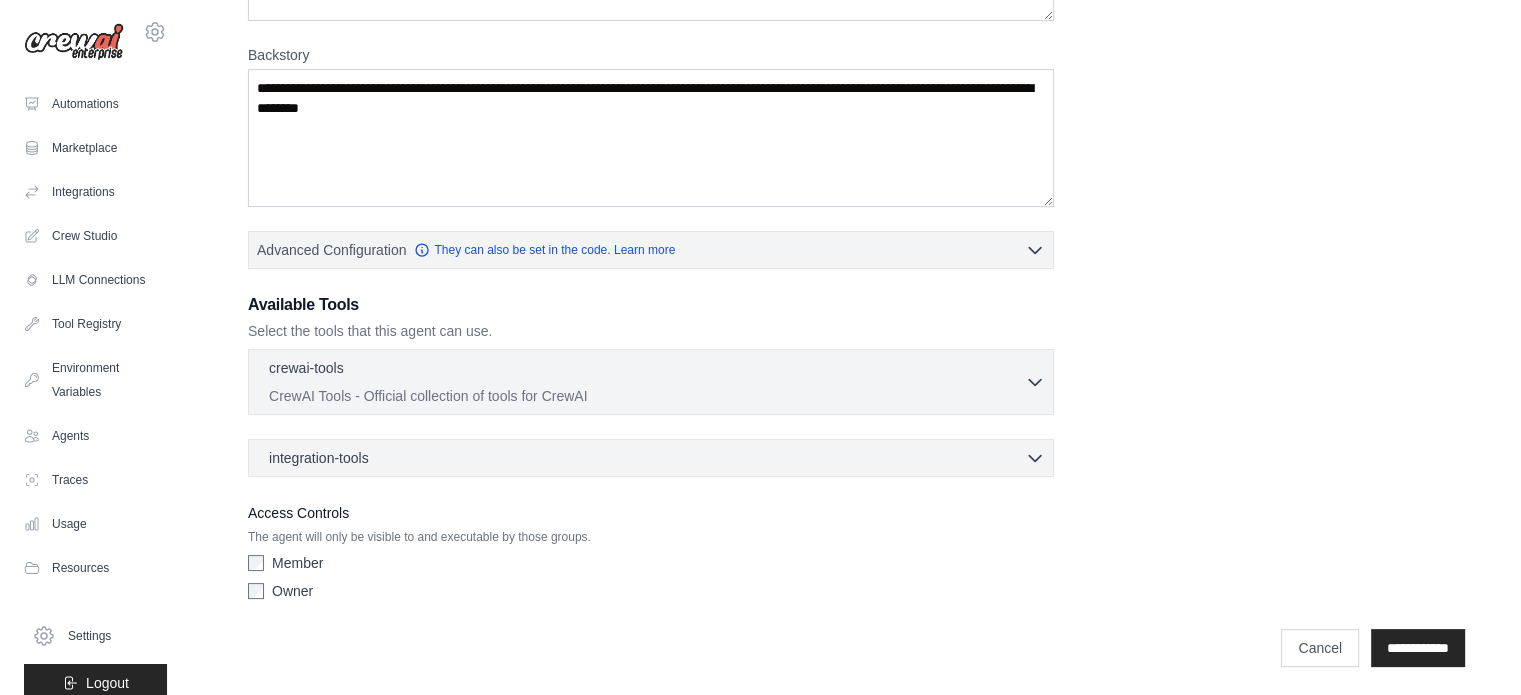 scroll, scrollTop: 284, scrollLeft: 0, axis: vertical 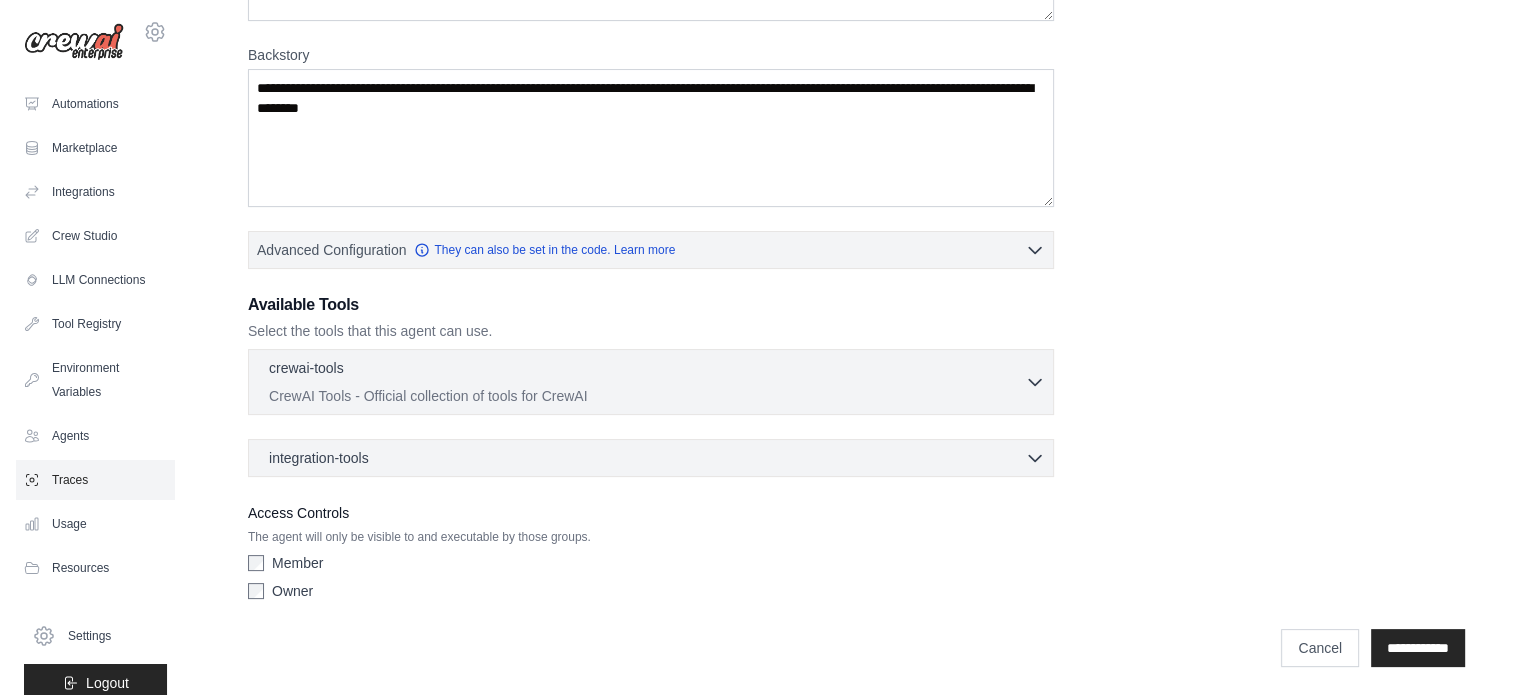 click on "Traces" at bounding box center (95, 480) 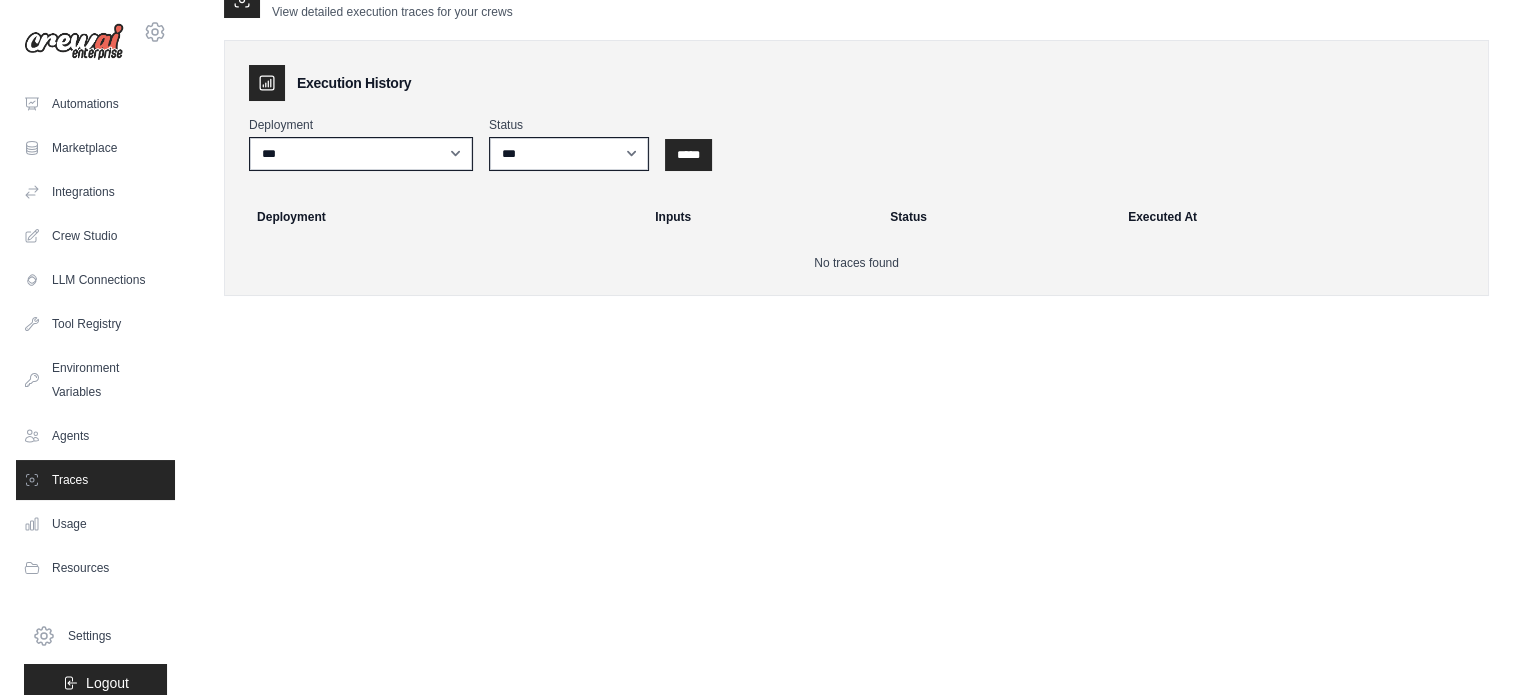 scroll, scrollTop: 0, scrollLeft: 0, axis: both 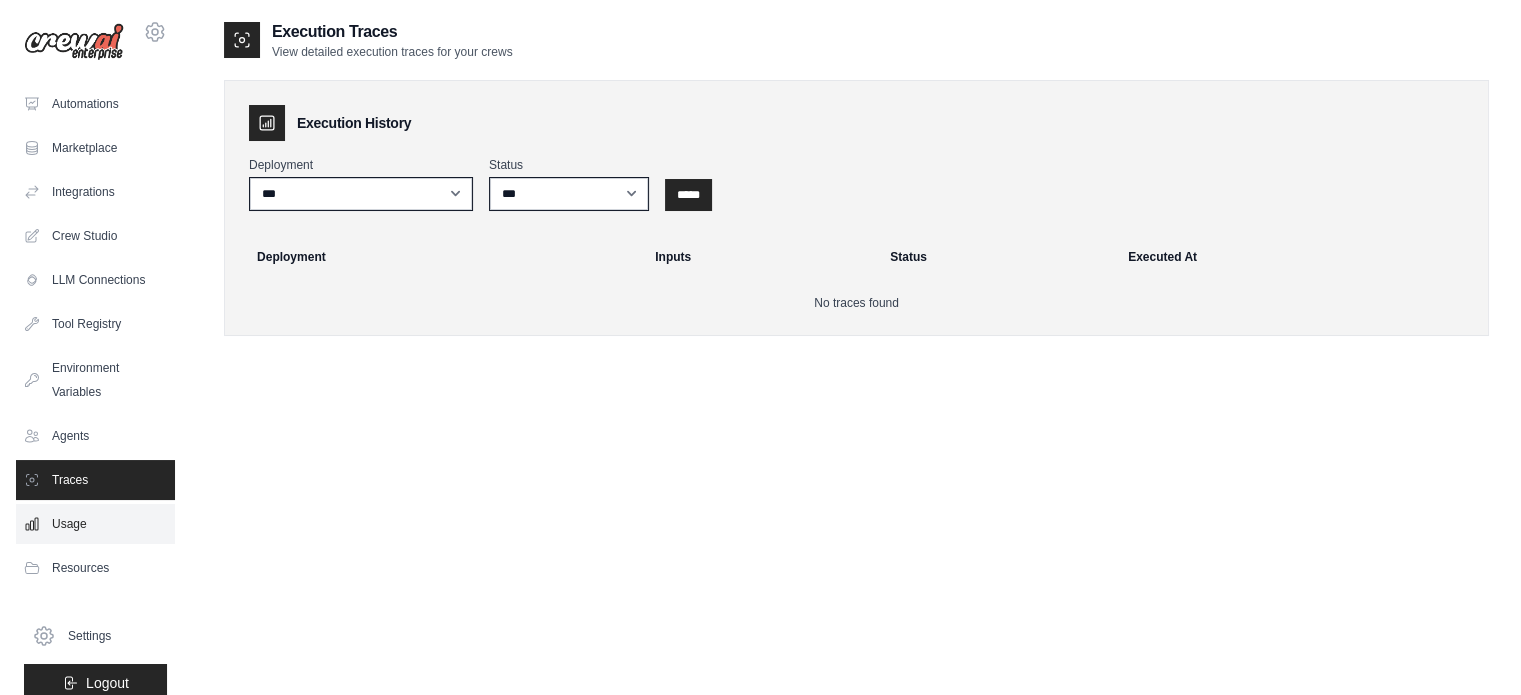 click on "Usage" at bounding box center [95, 524] 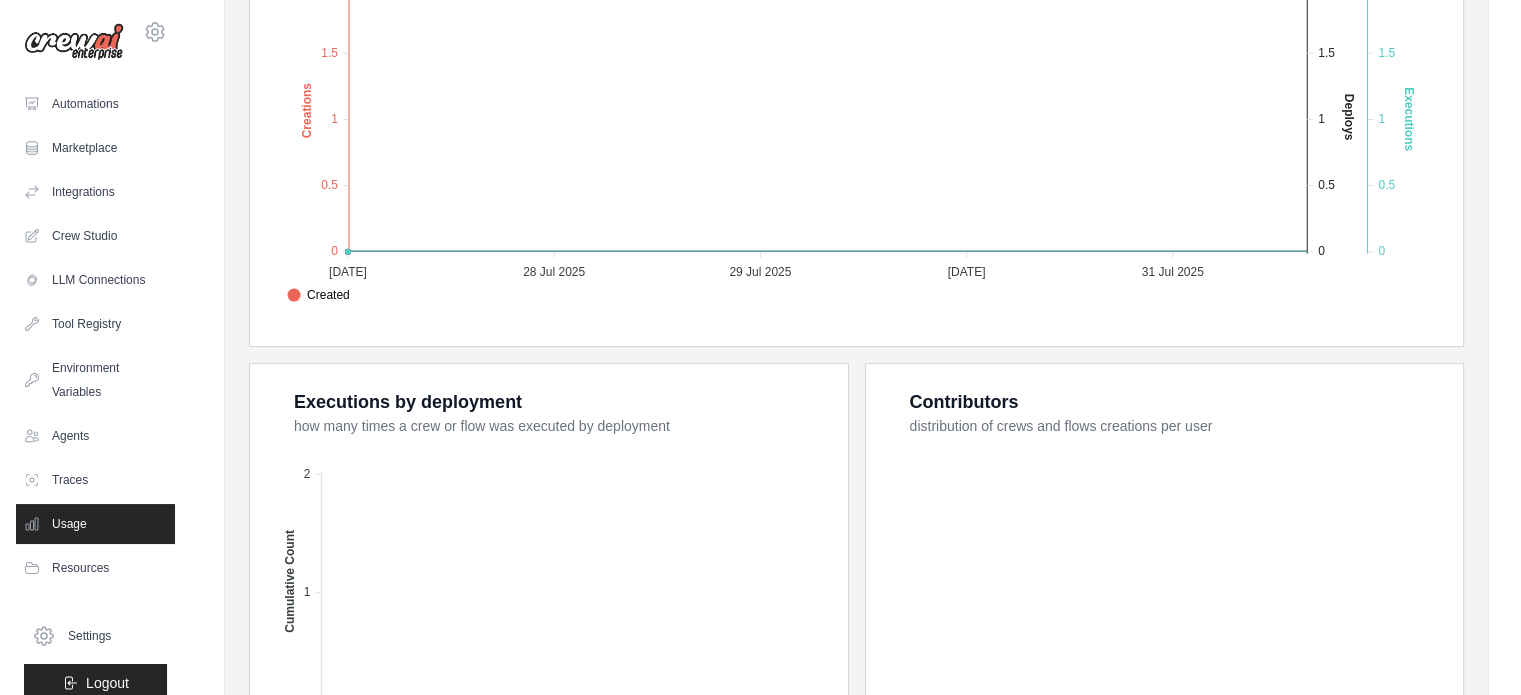 scroll, scrollTop: 0, scrollLeft: 0, axis: both 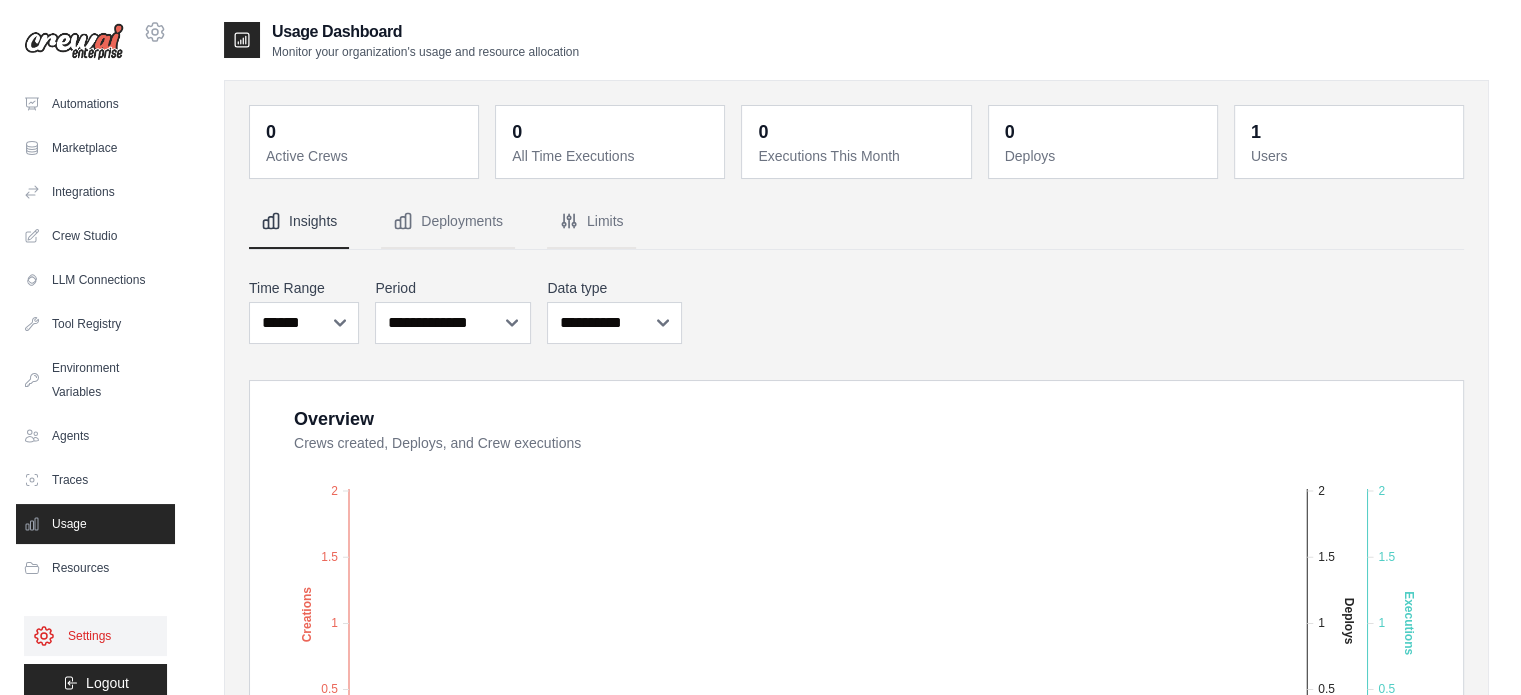 click on "Settings" at bounding box center [95, 636] 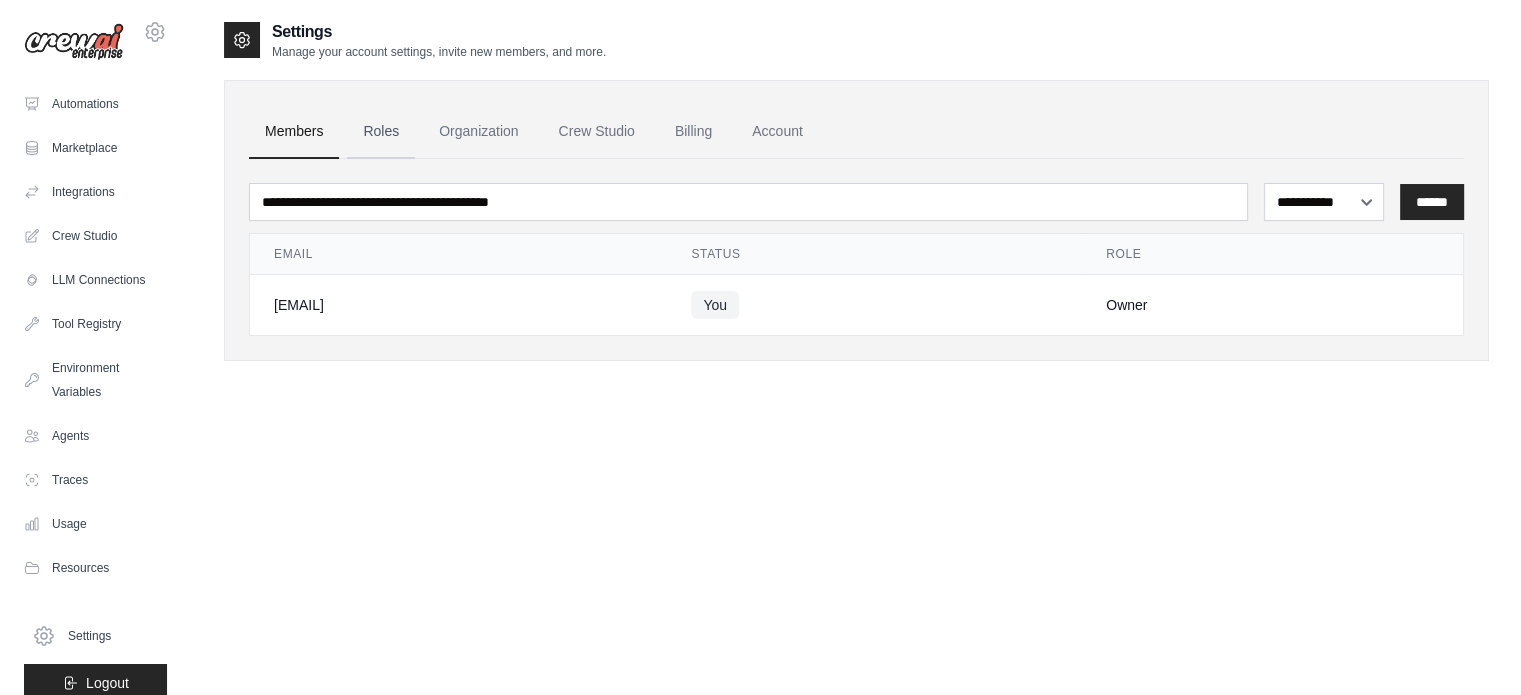 click on "Roles" at bounding box center [381, 132] 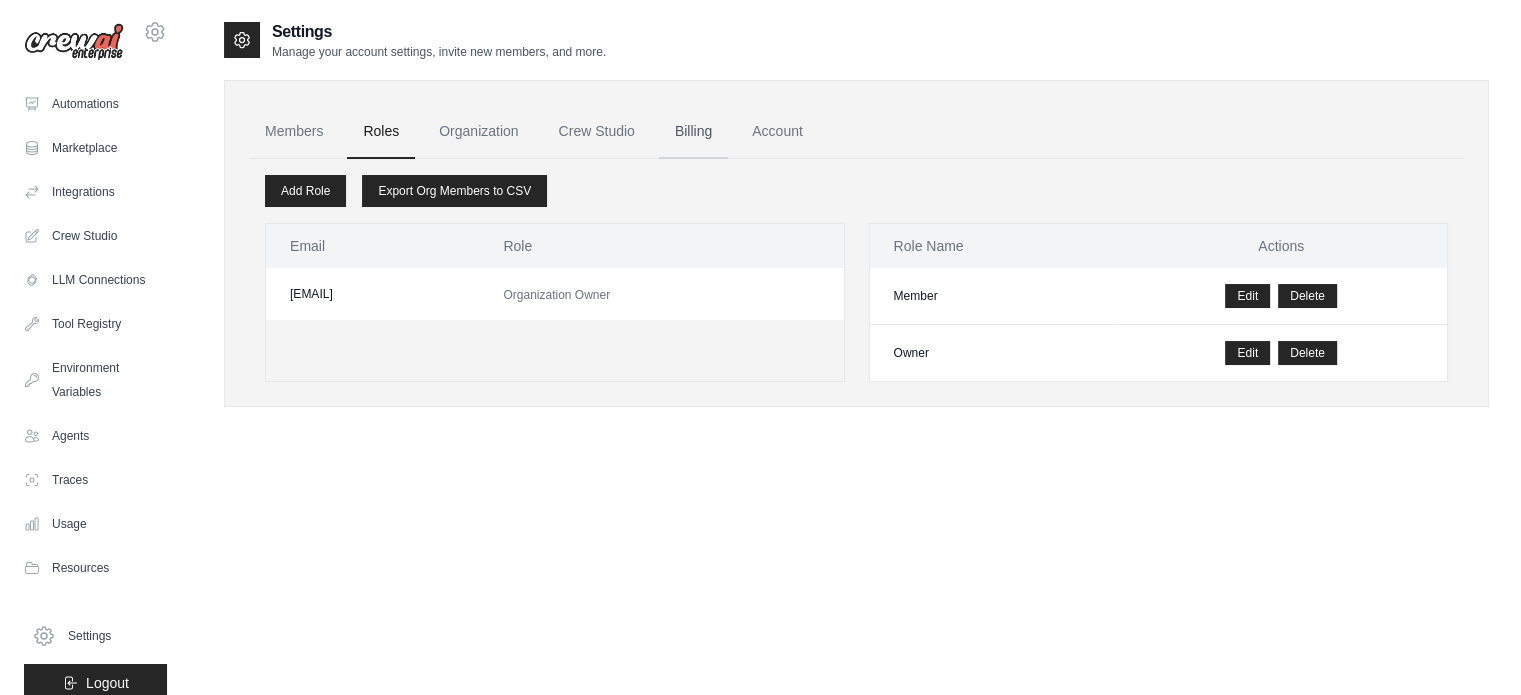 click on "Billing" at bounding box center (693, 132) 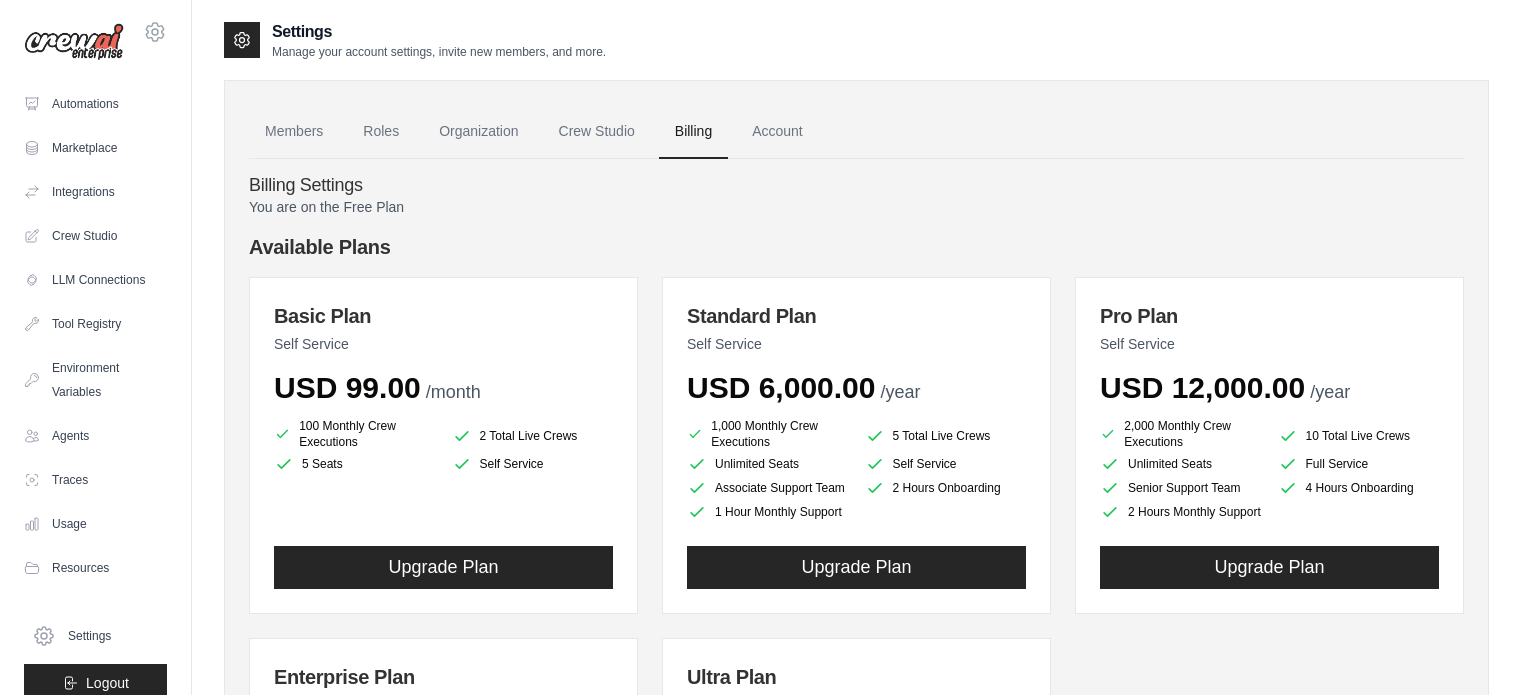 scroll, scrollTop: 0, scrollLeft: 0, axis: both 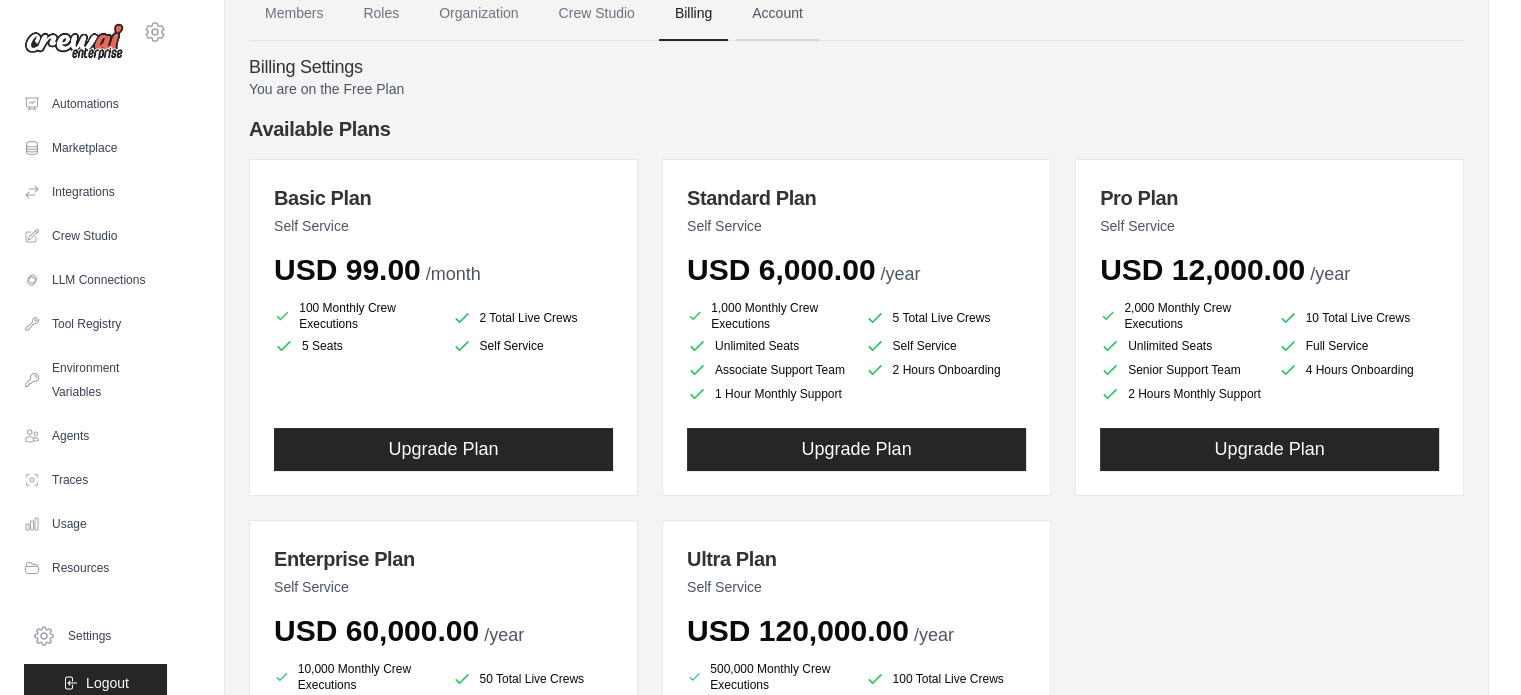 click on "Account" at bounding box center [777, 14] 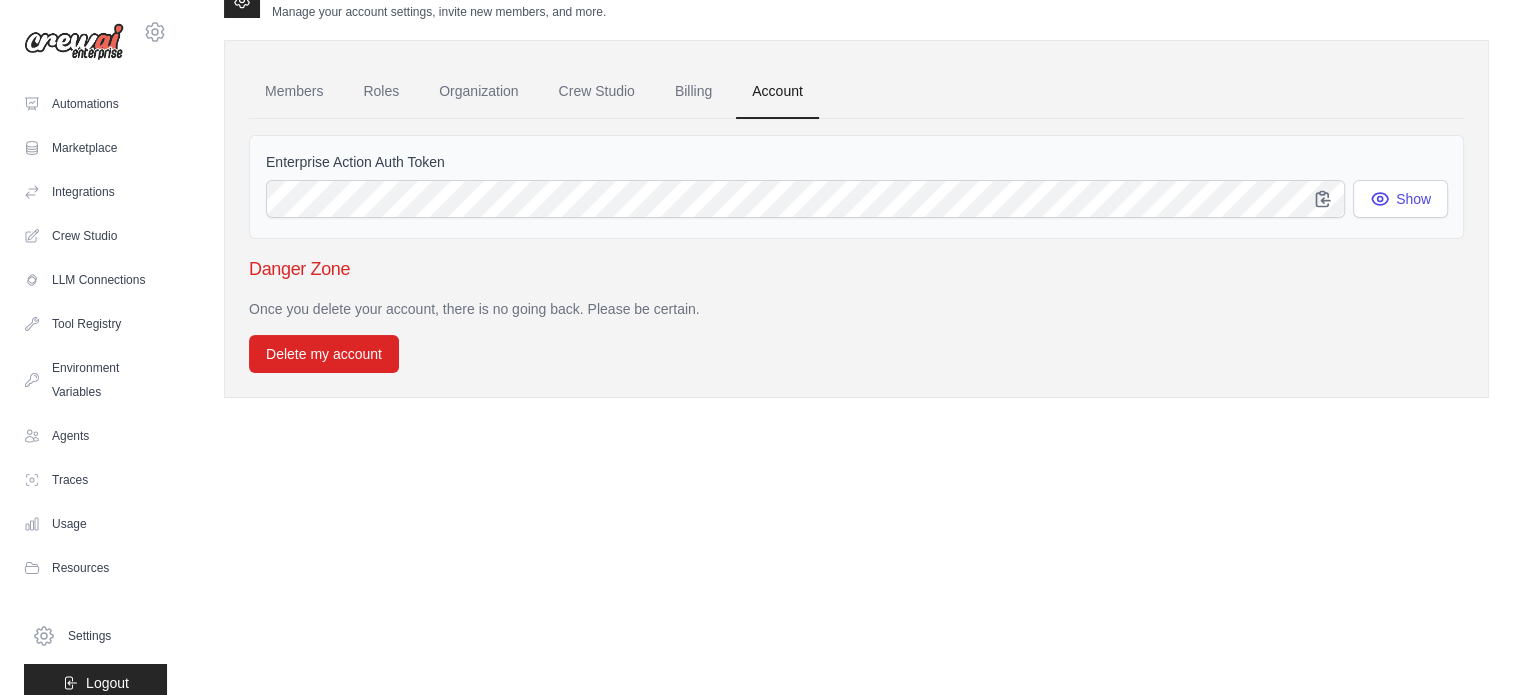 scroll, scrollTop: 0, scrollLeft: 0, axis: both 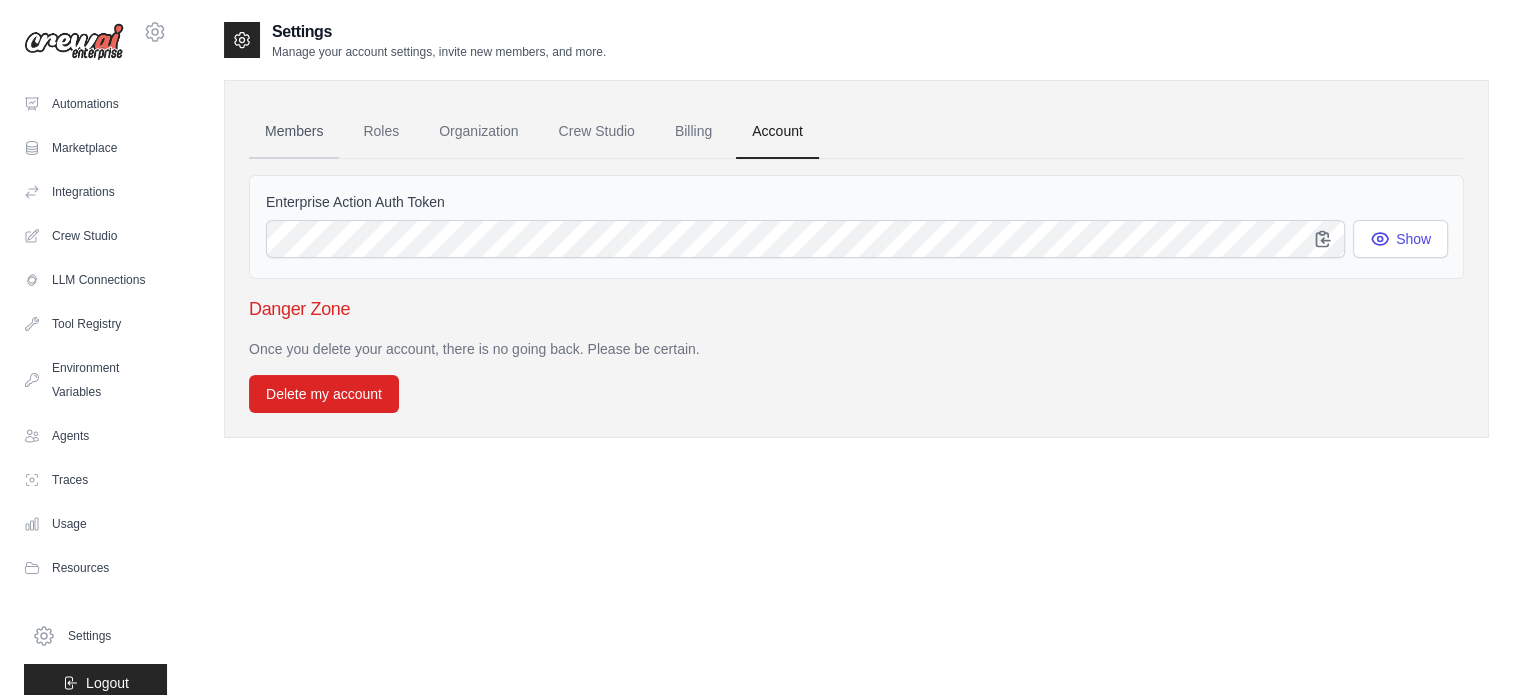 click on "Members" at bounding box center [294, 132] 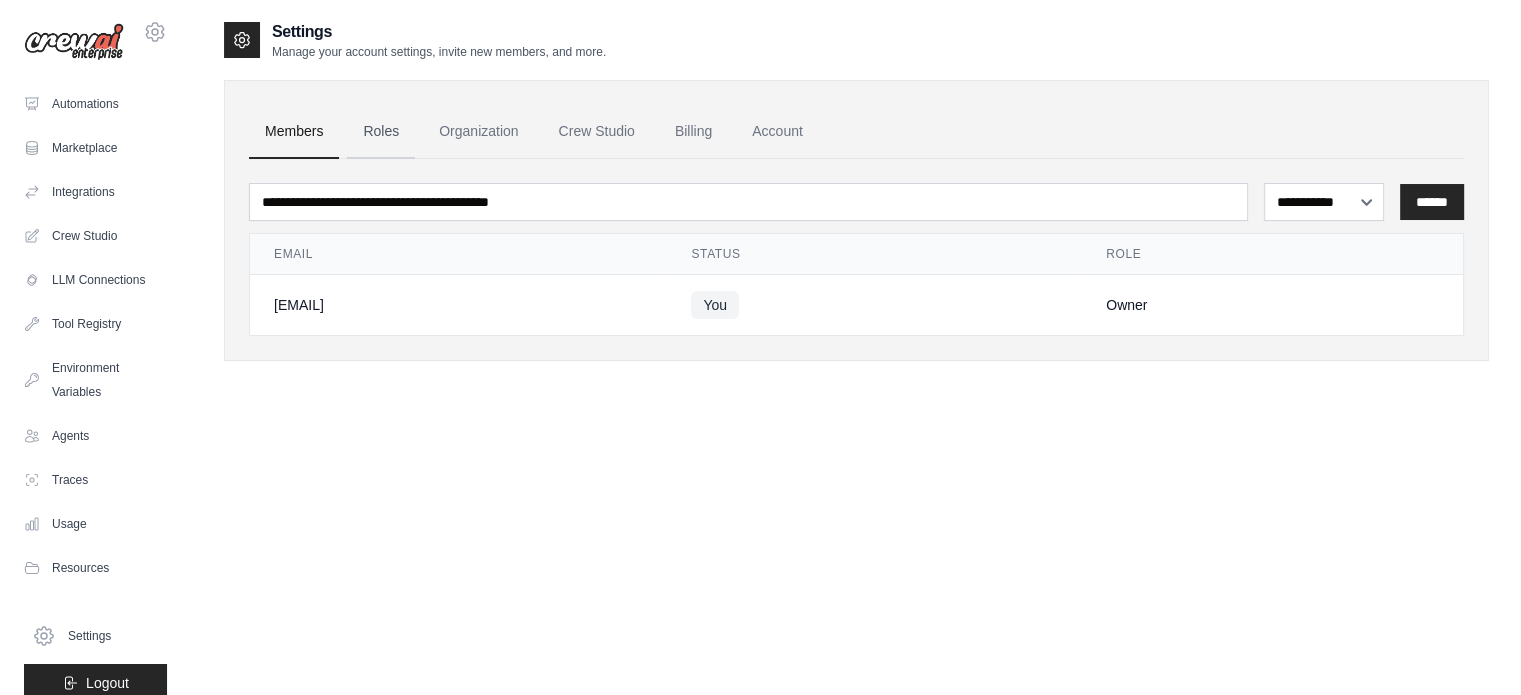 click on "Roles" at bounding box center (381, 132) 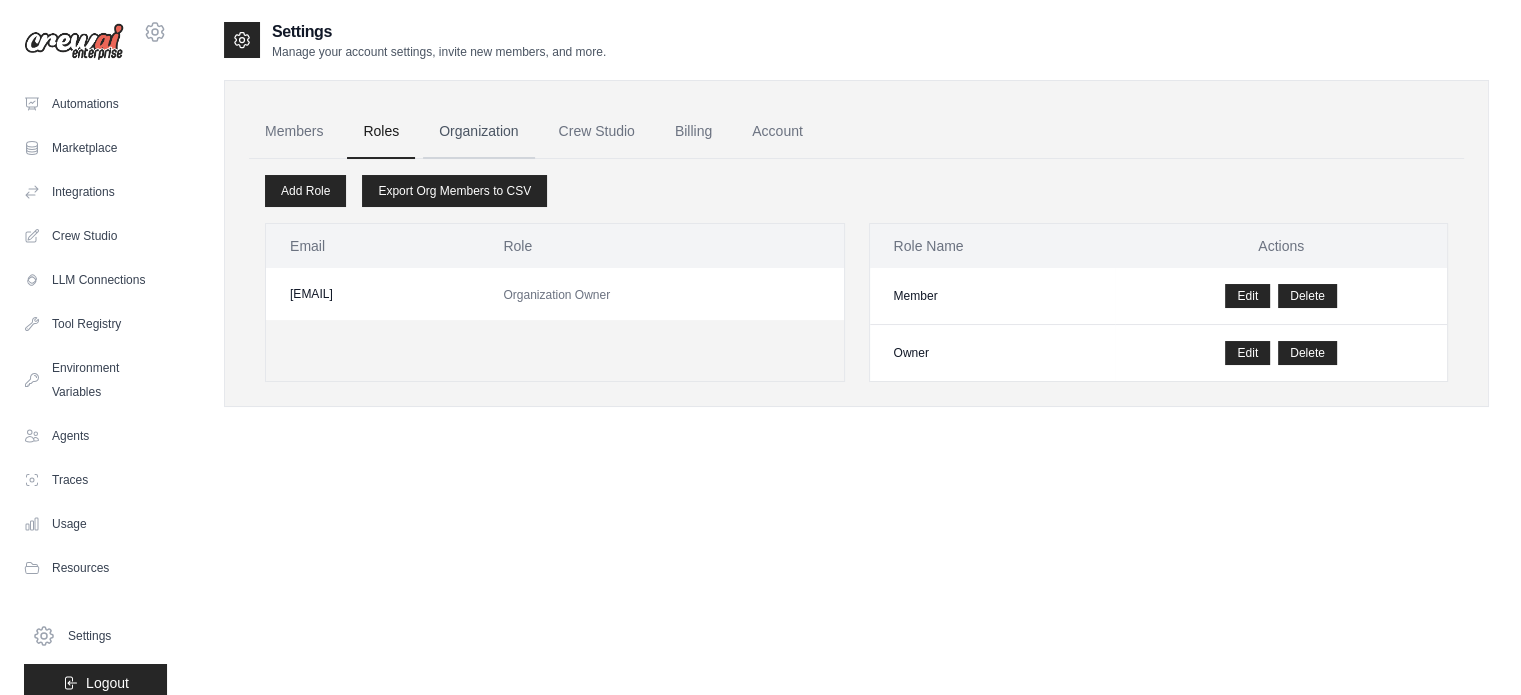 click on "Organization" at bounding box center (478, 132) 